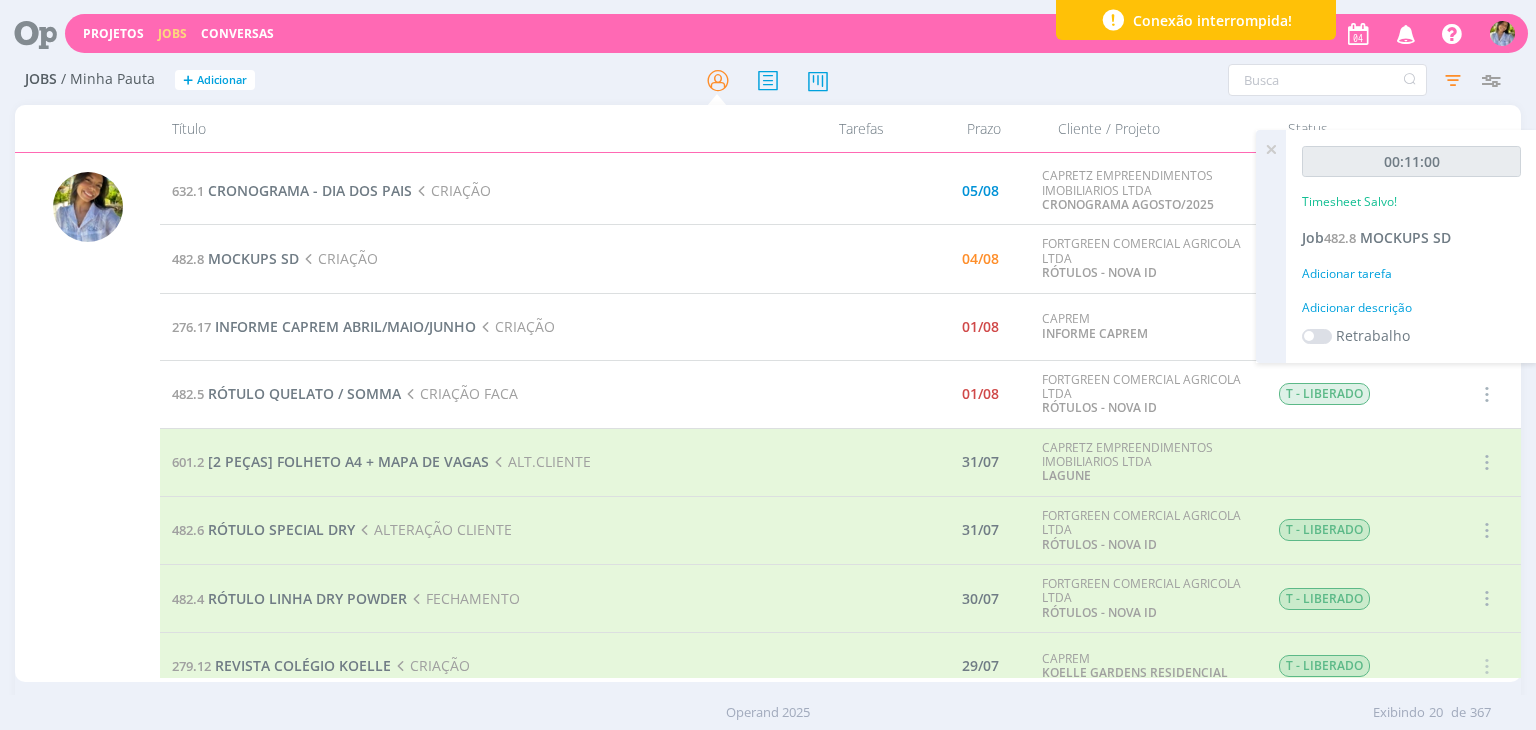 scroll, scrollTop: 0, scrollLeft: 0, axis: both 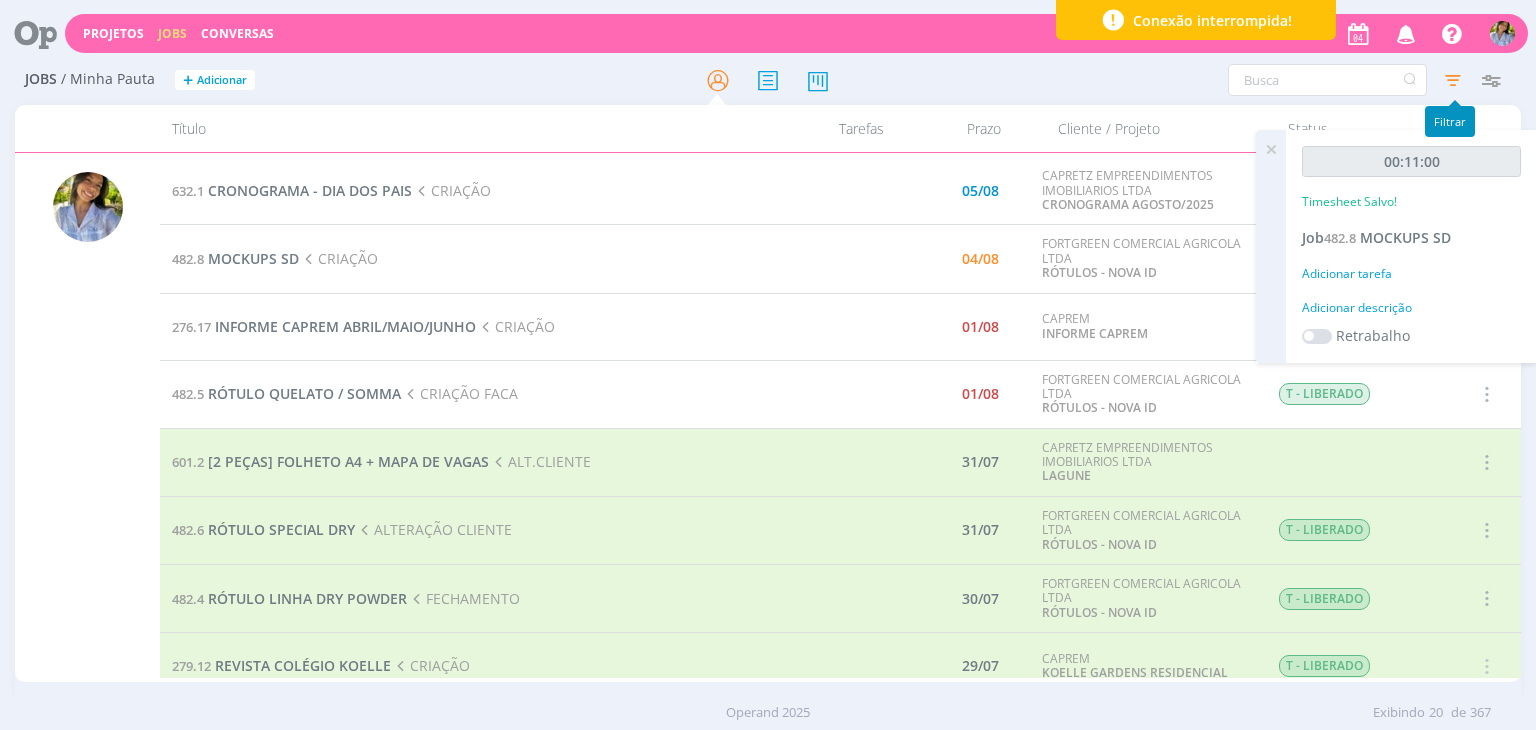 click at bounding box center [1453, 80] 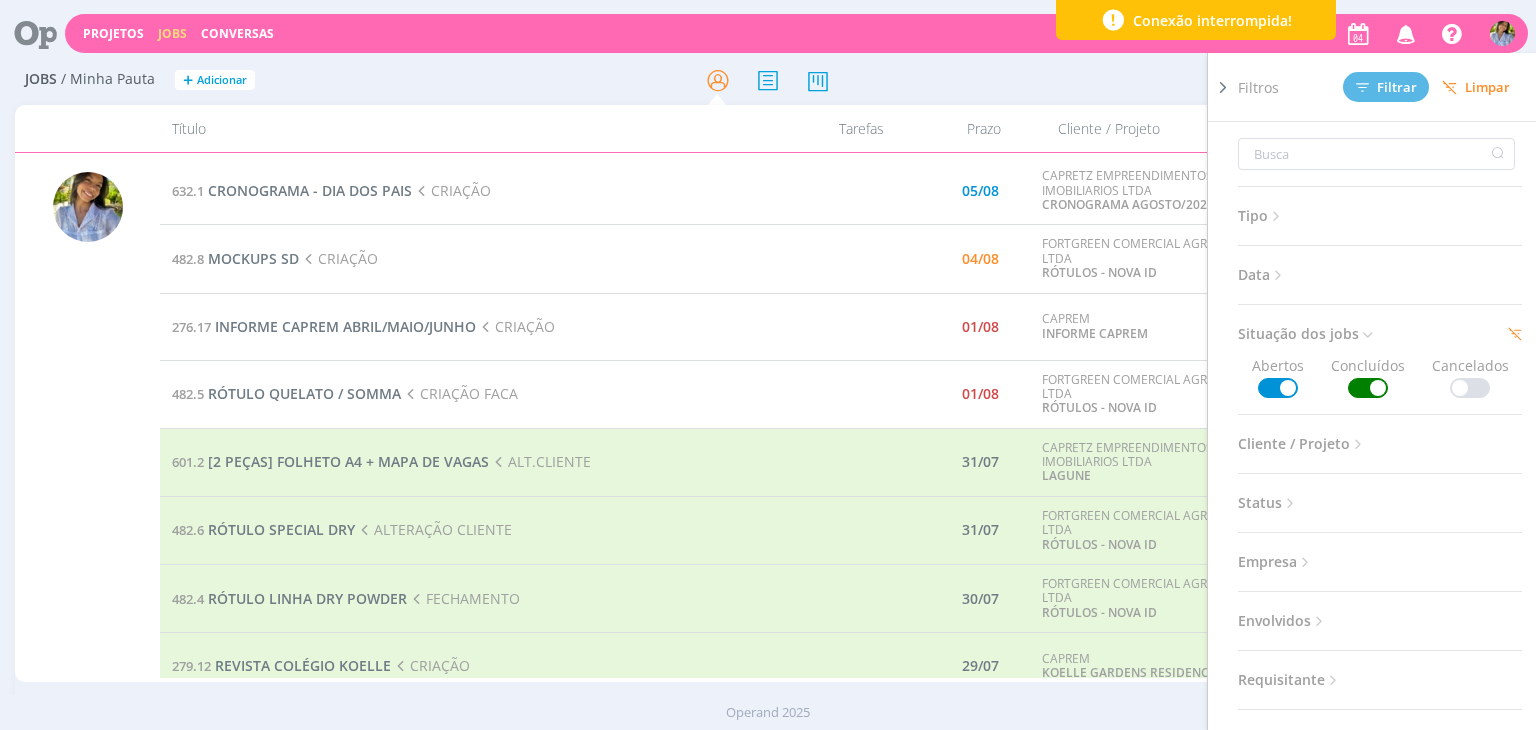 drag, startPoint x: 1367, startPoint y: 393, endPoint x: 1416, endPoint y: 285, distance: 118.595955 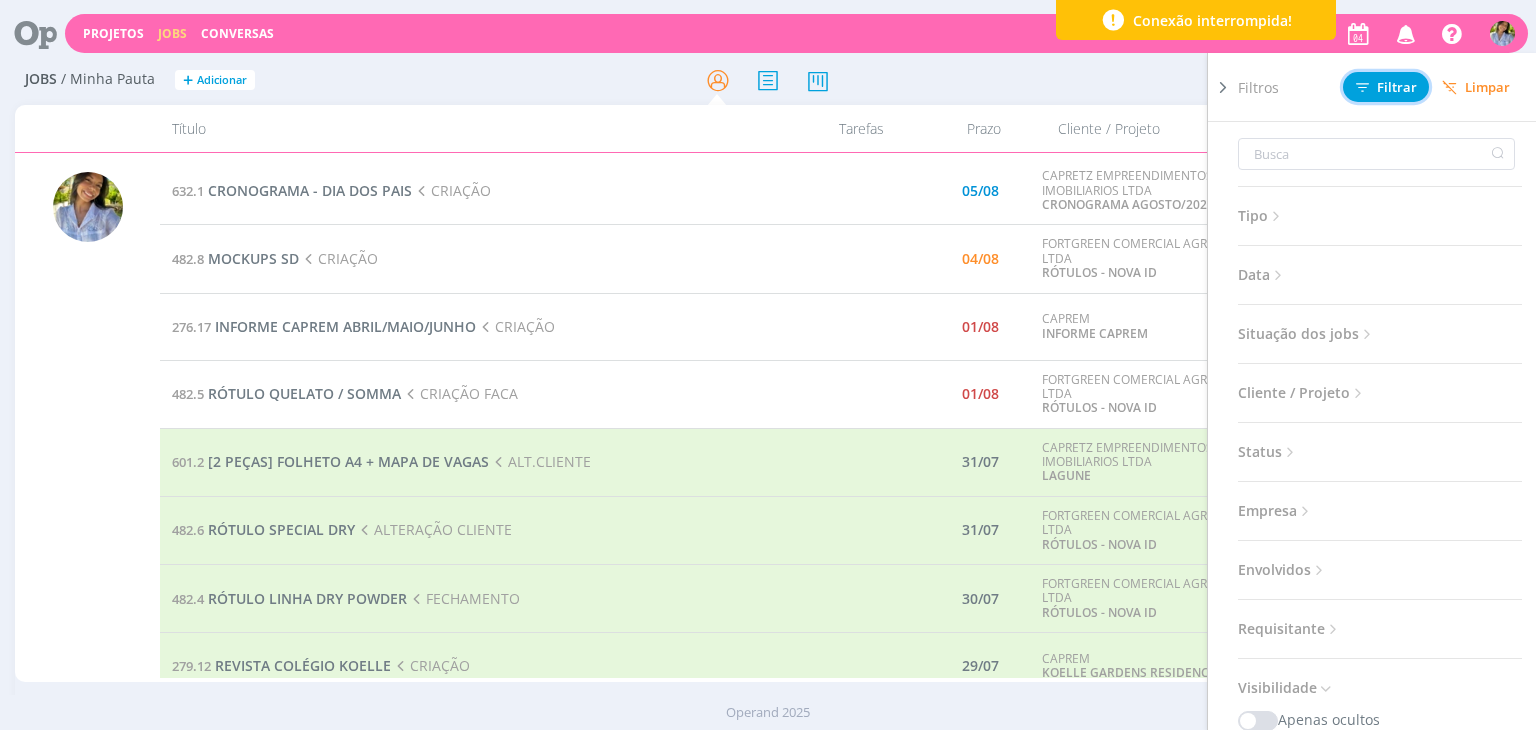 click on "Filtrar" at bounding box center [1386, 87] 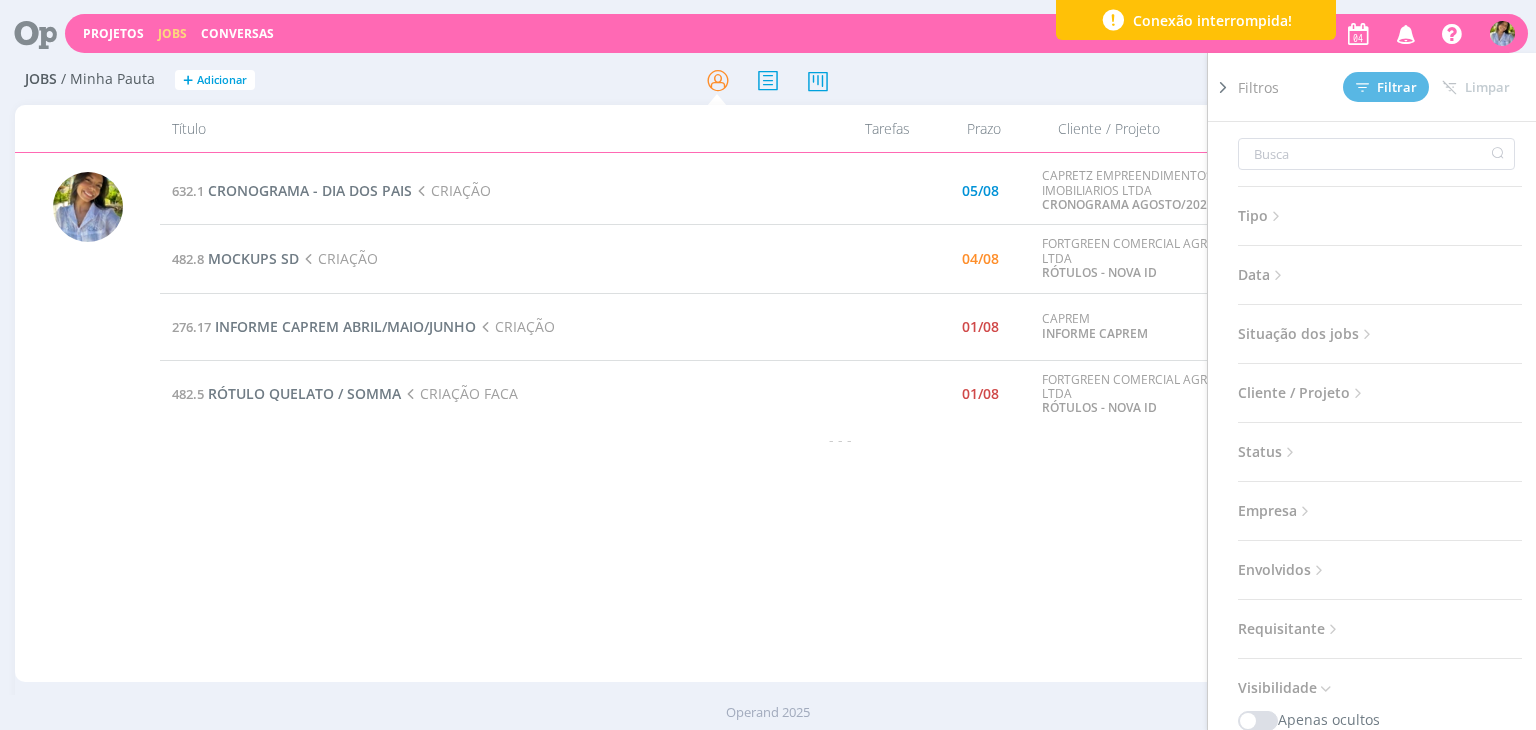 click at bounding box center [1223, 87] 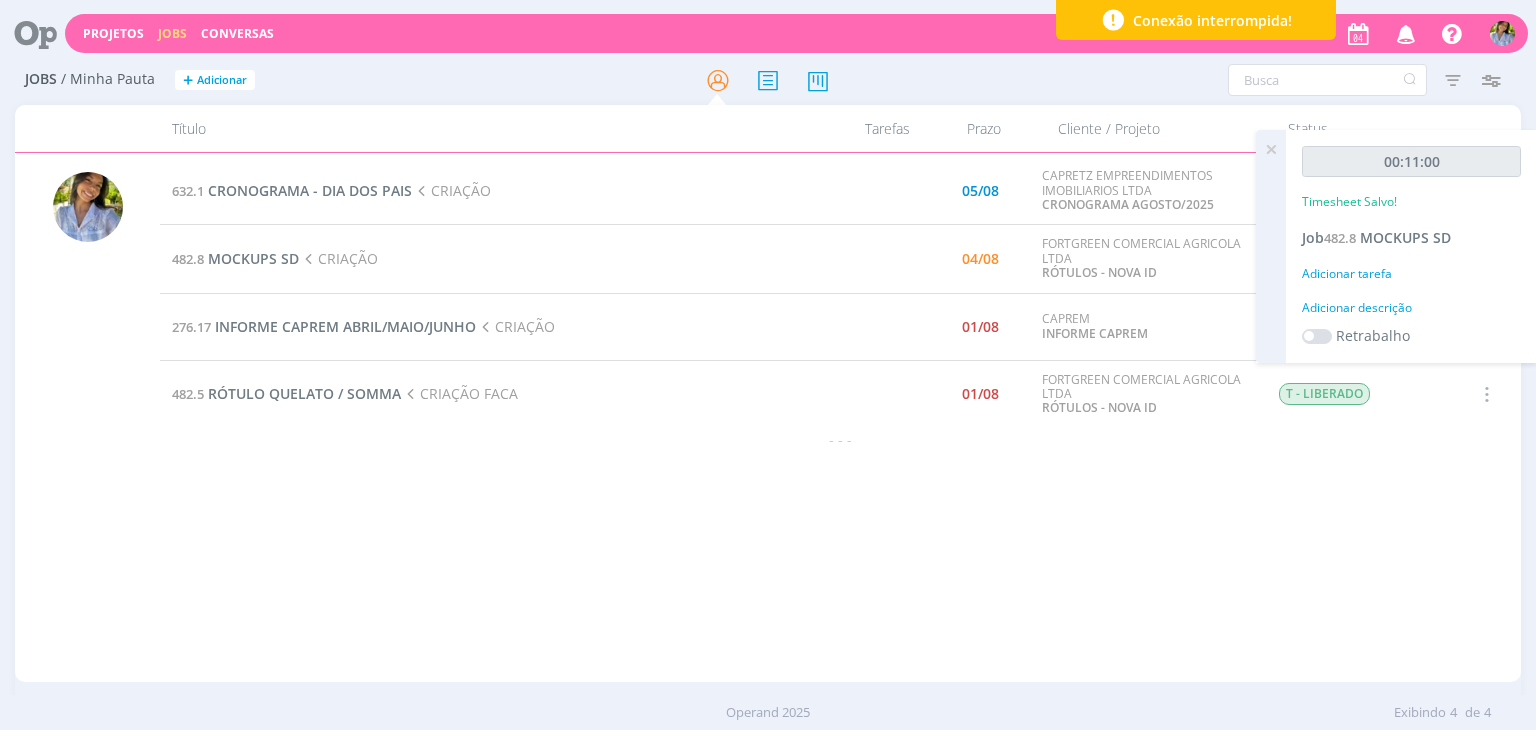click at bounding box center [1271, 149] 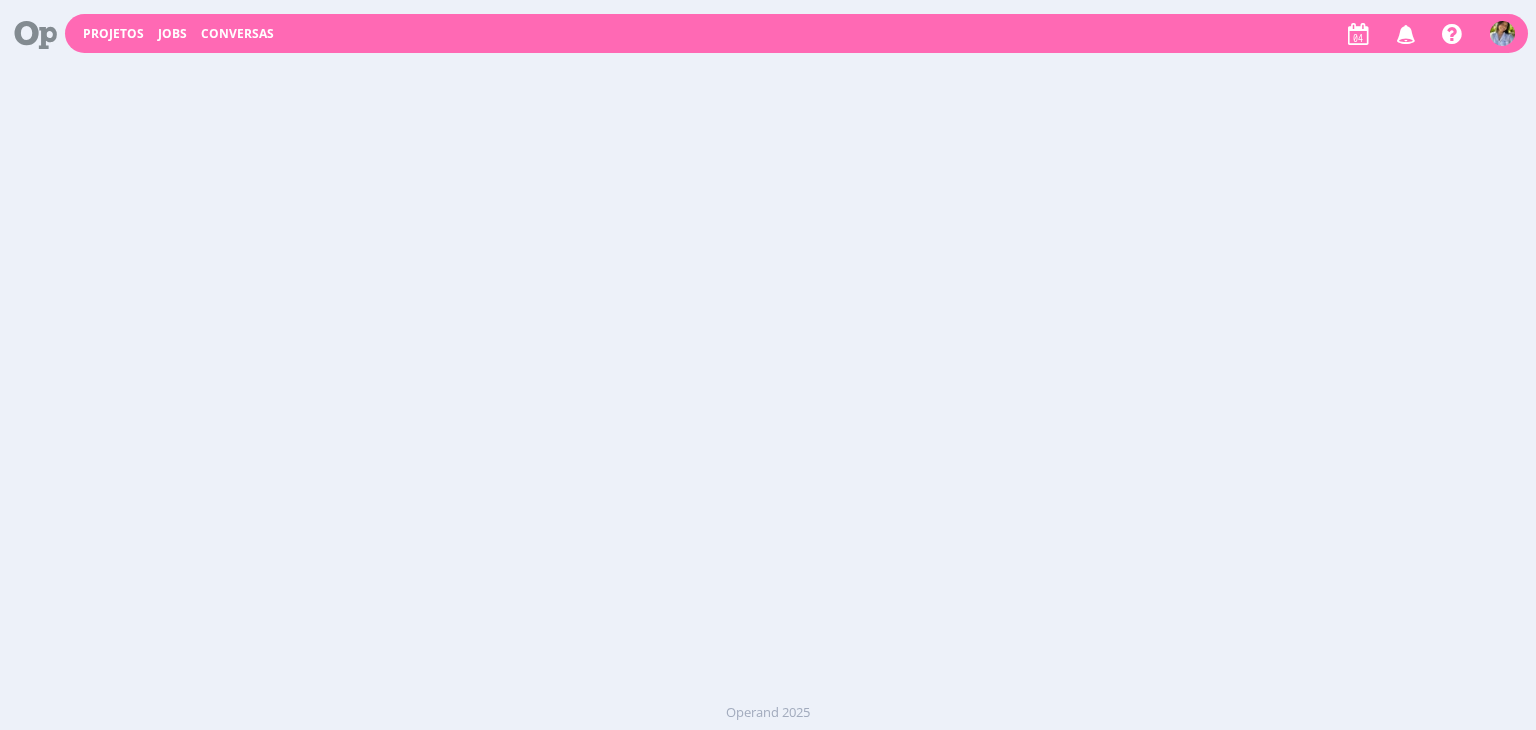 scroll, scrollTop: 0, scrollLeft: 0, axis: both 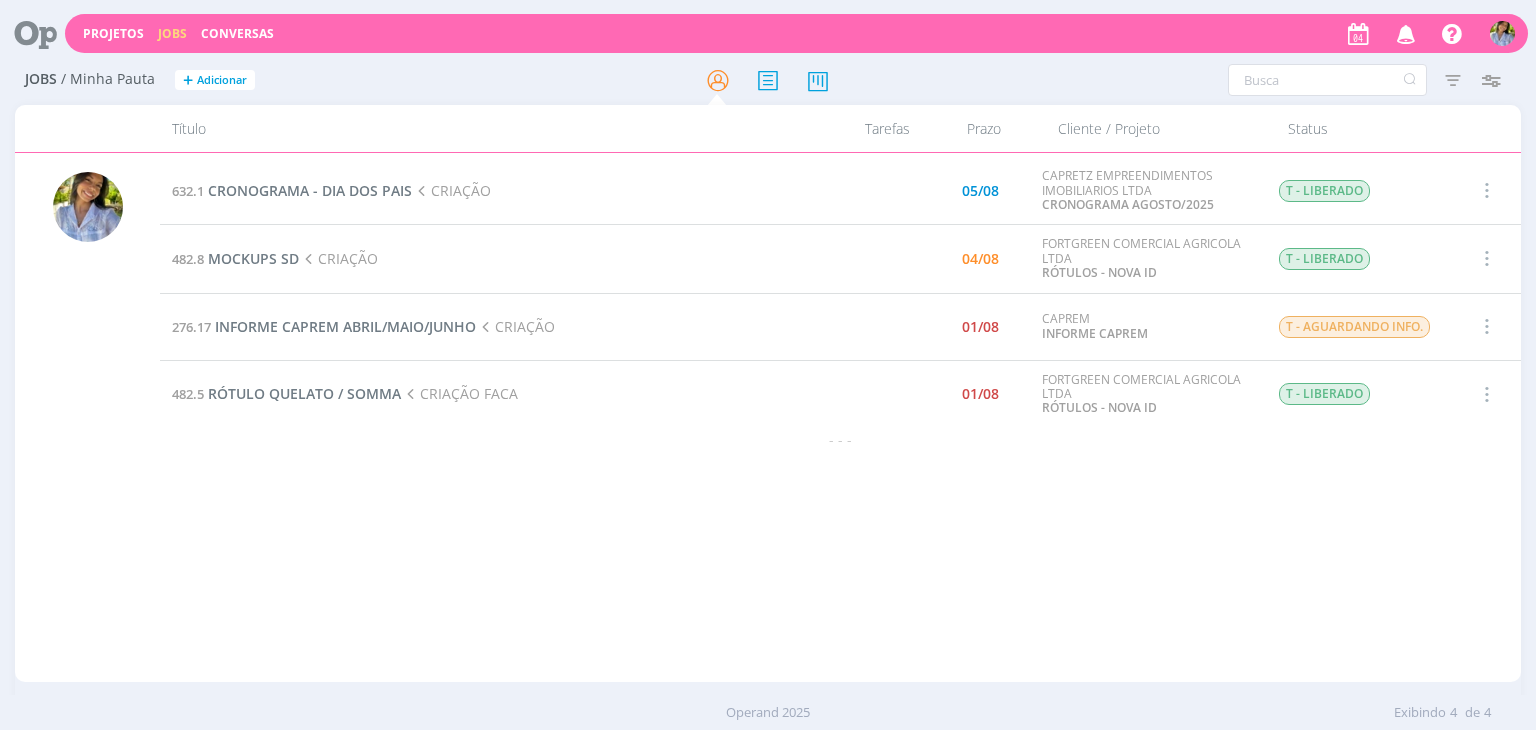 click at bounding box center [1485, 190] 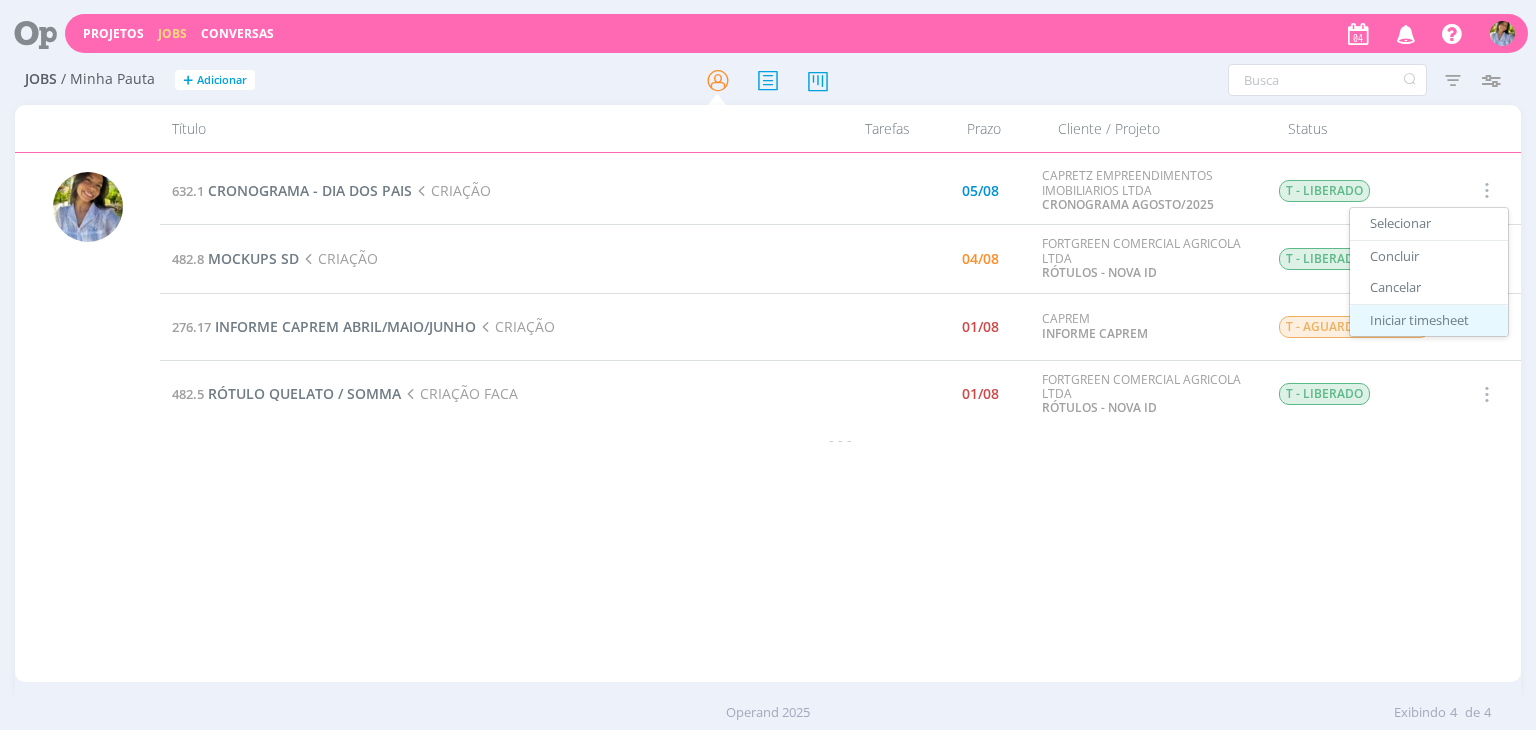click on "Iniciar timesheet" at bounding box center [1429, 321] 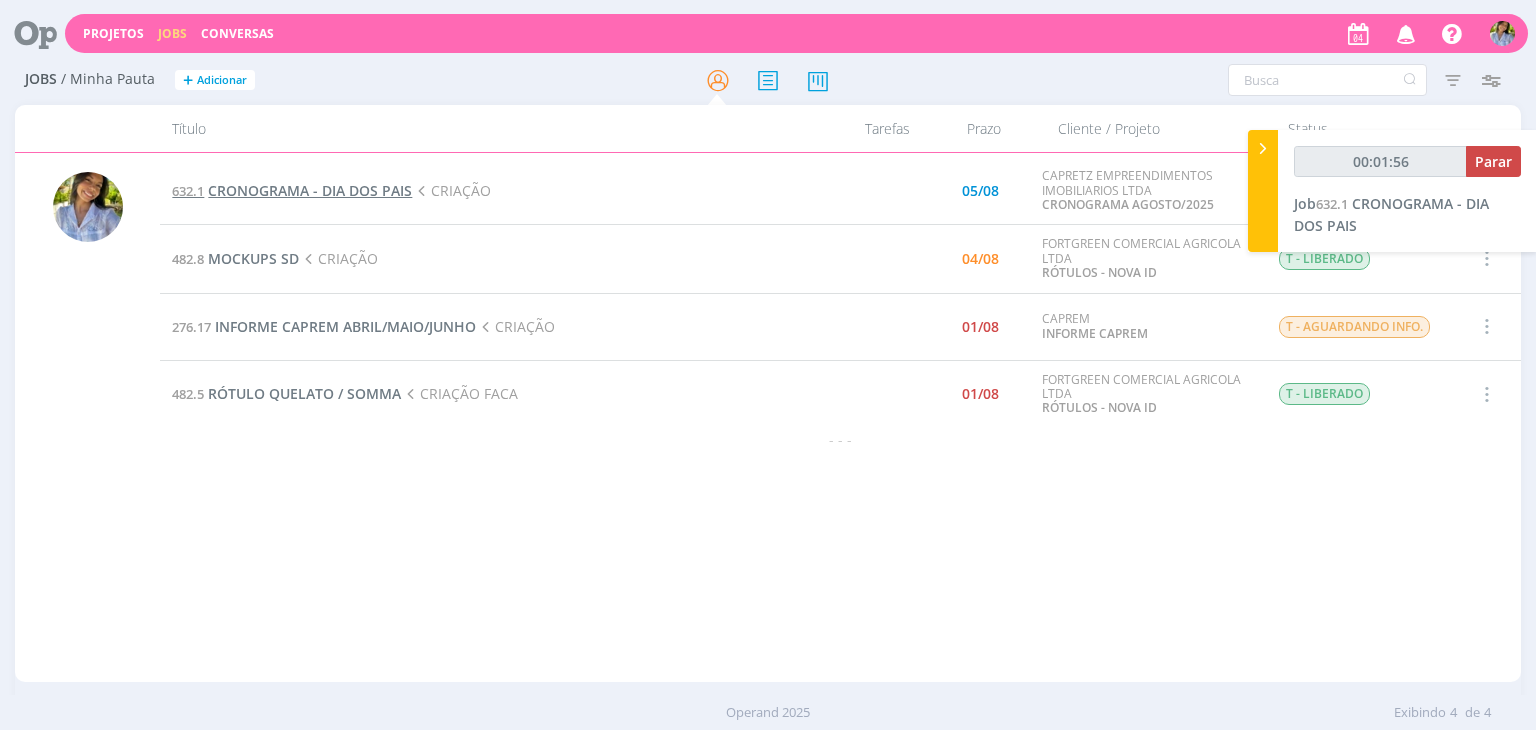 click on "CRONOGRAMA - DIA DOS PAIS" at bounding box center (310, 190) 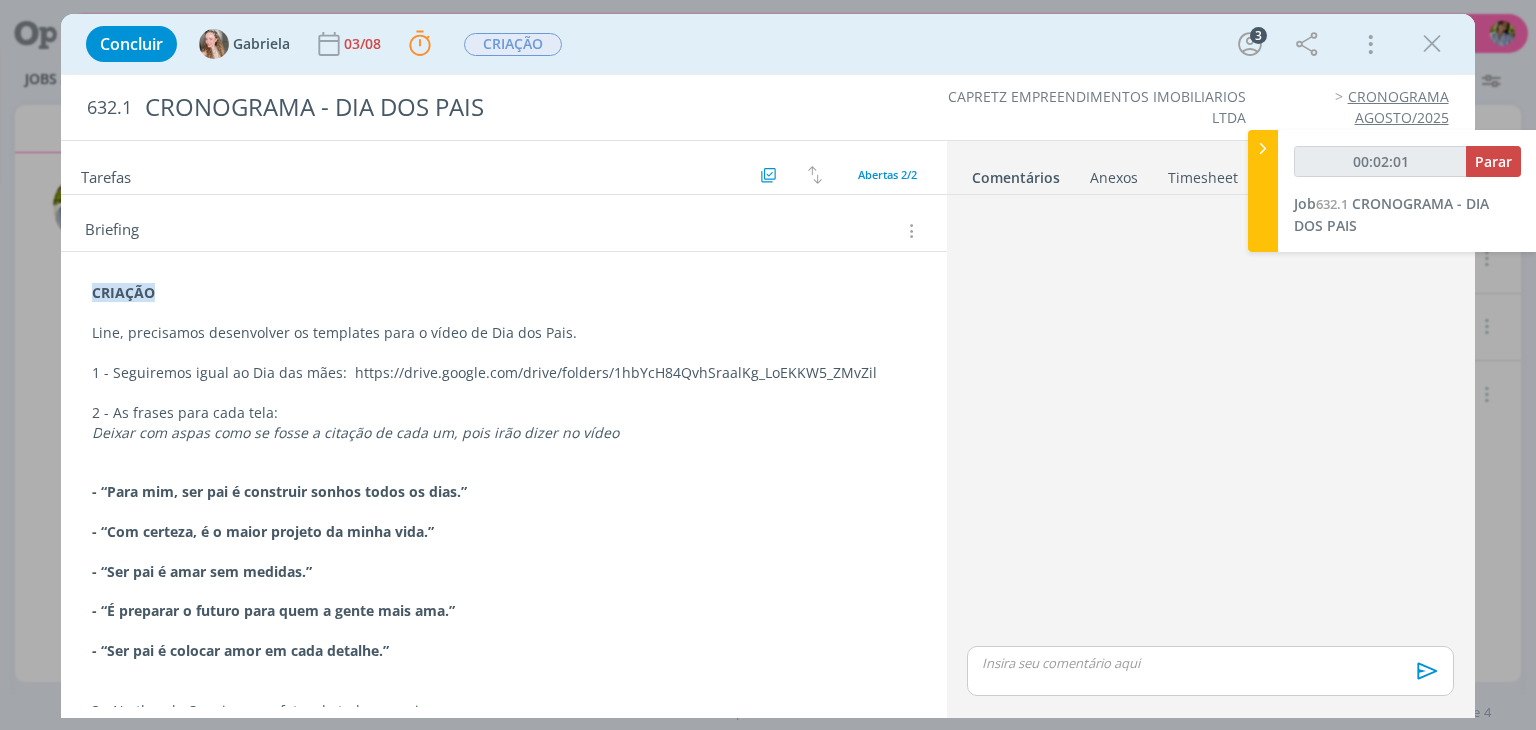 scroll, scrollTop: 207, scrollLeft: 0, axis: vertical 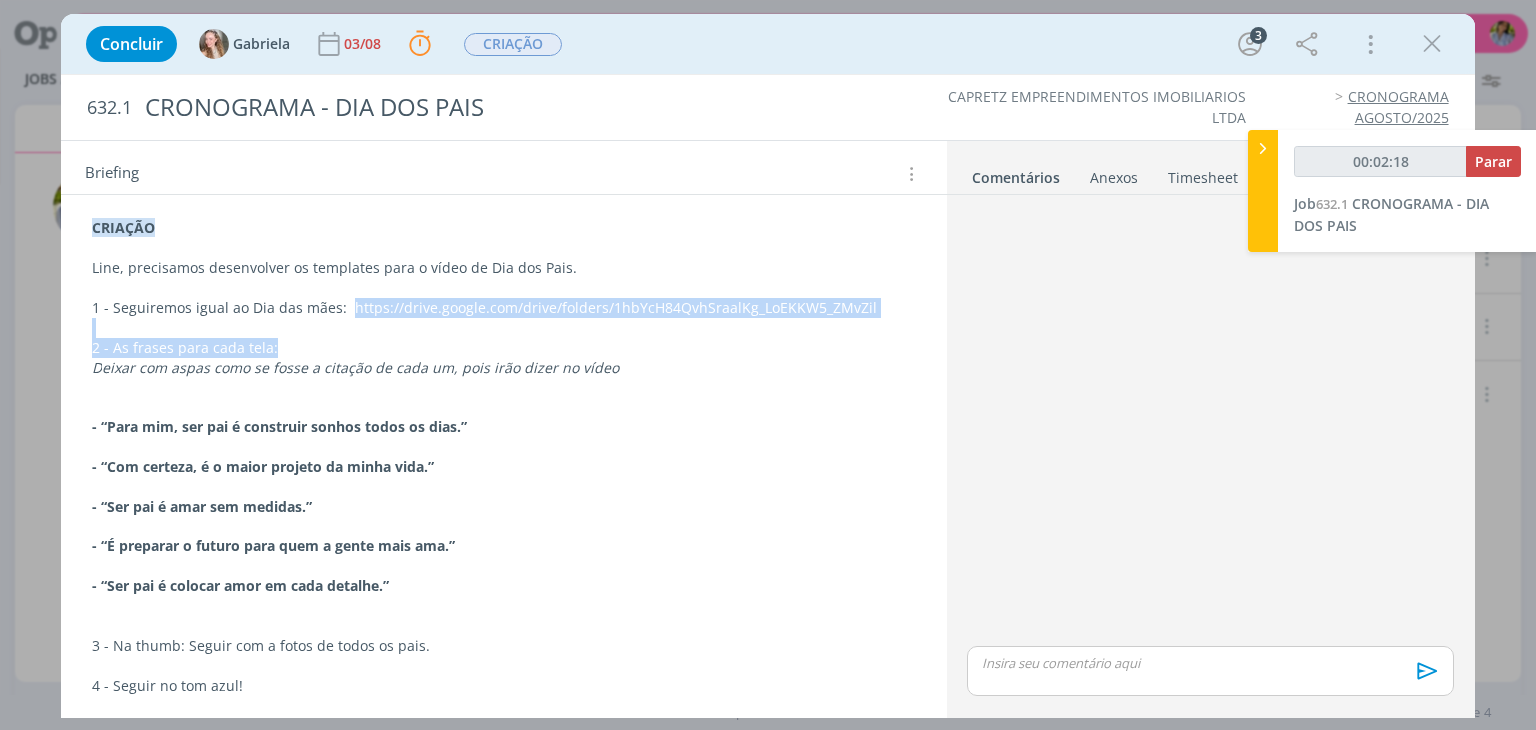 drag, startPoint x: 360, startPoint y: 311, endPoint x: 276, endPoint y: 345, distance: 90.62009 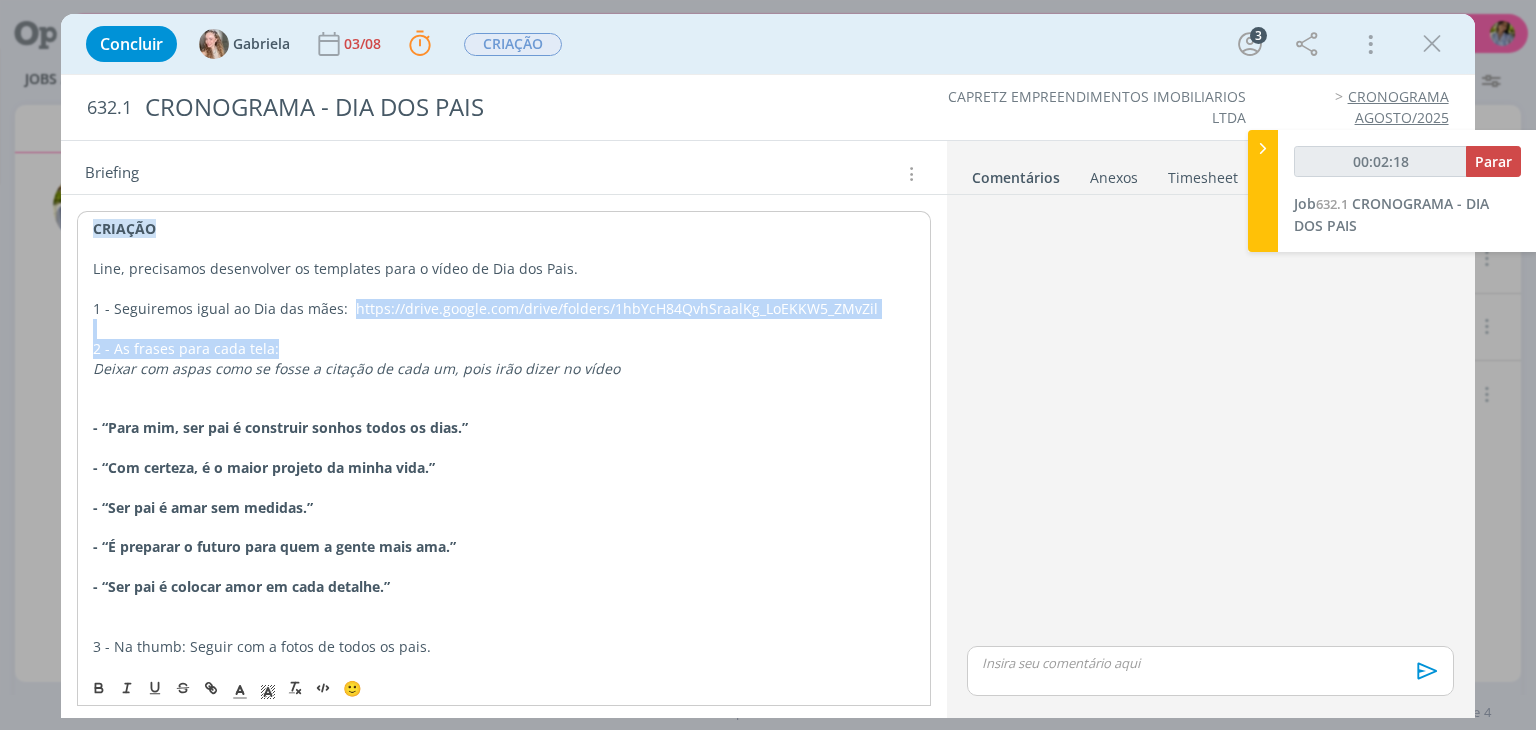 click on "1 - Seguiremos igual ao Dia das mães:  https://drive.google.com/drive/folders/1hbYcH84QvhSraalKg_LoEKKW5_ZMvZil" at bounding box center (503, 309) 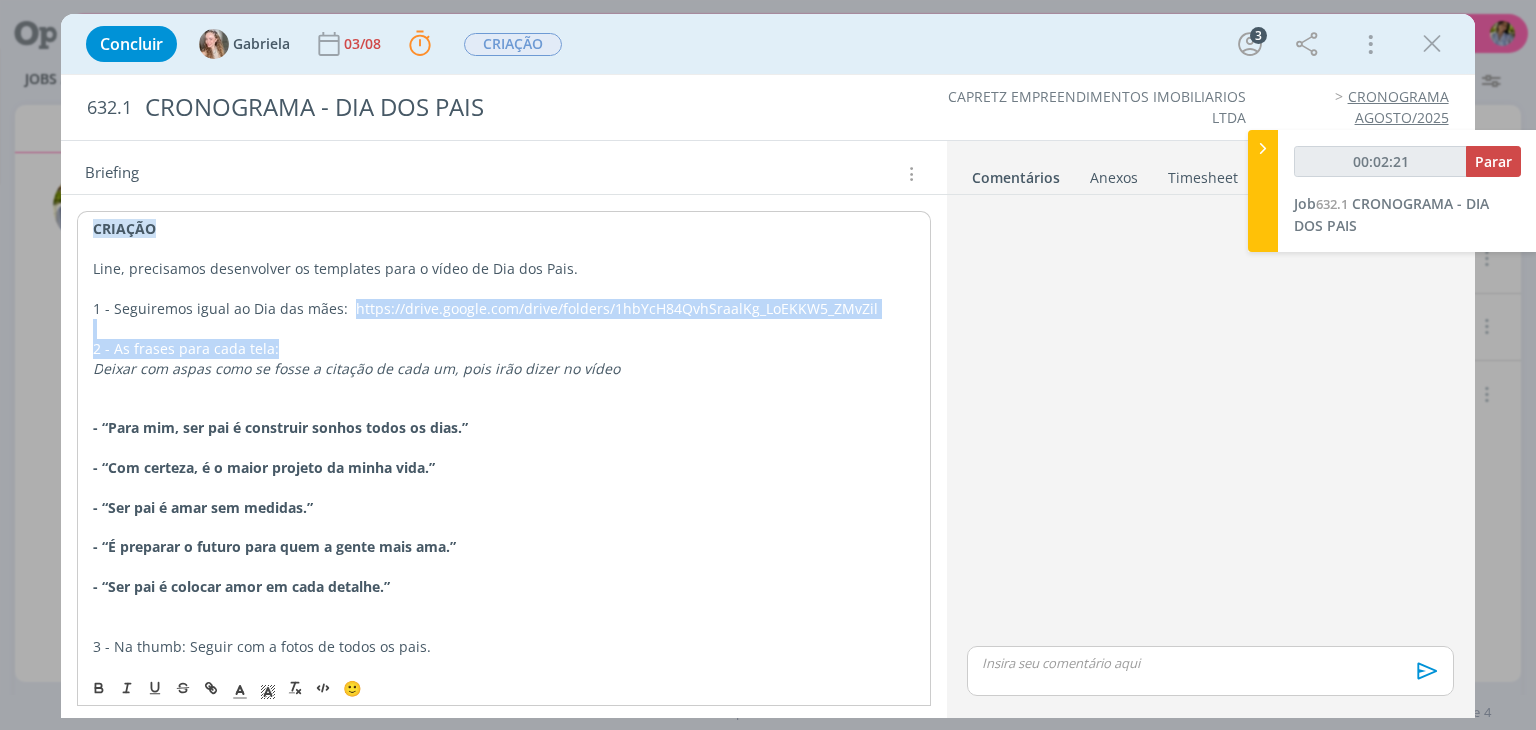 drag, startPoint x: 345, startPoint y: 303, endPoint x: 275, endPoint y: 345, distance: 81.63332 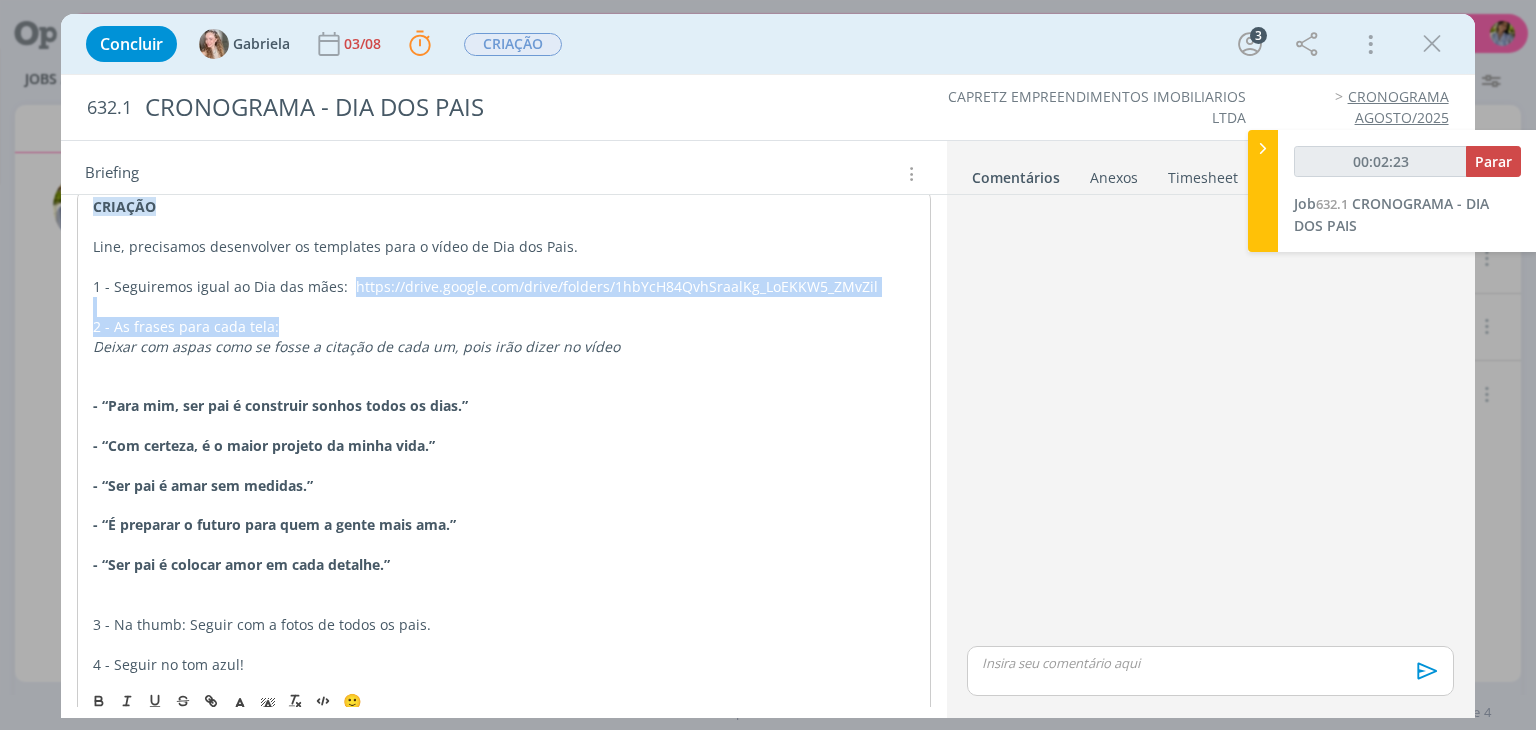 scroll, scrollTop: 295, scrollLeft: 0, axis: vertical 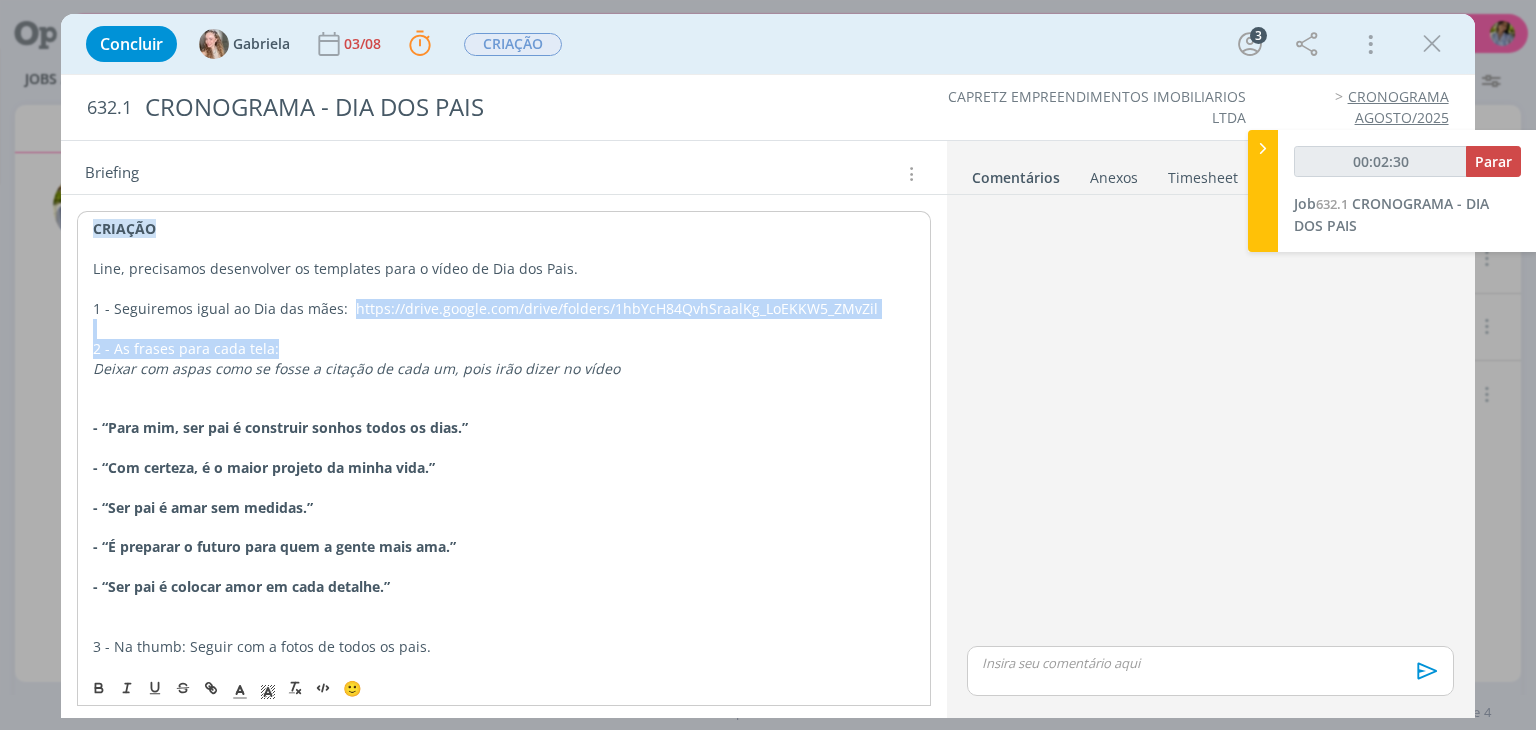 click on "1 - Seguiremos igual ao Dia das mães:  https://drive.google.com/drive/folders/1hbYcH84QvhSraalKg_LoEKKW5_ZMvZil" at bounding box center [503, 309] 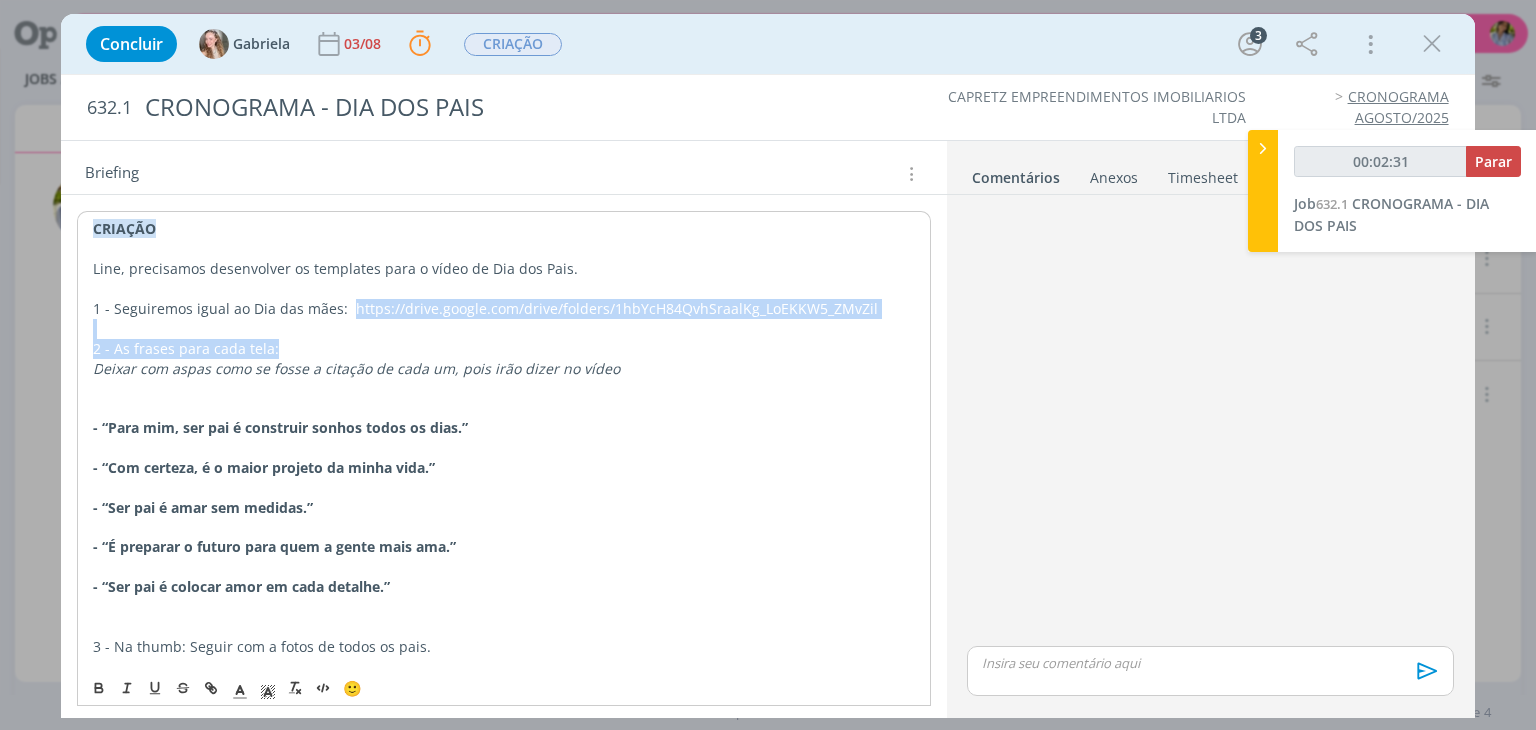 click on "1 - Seguiremos igual ao Dia das mães:  https://drive.google.com/drive/folders/1hbYcH84QvhSraalKg_LoEKKW5_ZMvZil" at bounding box center [503, 309] 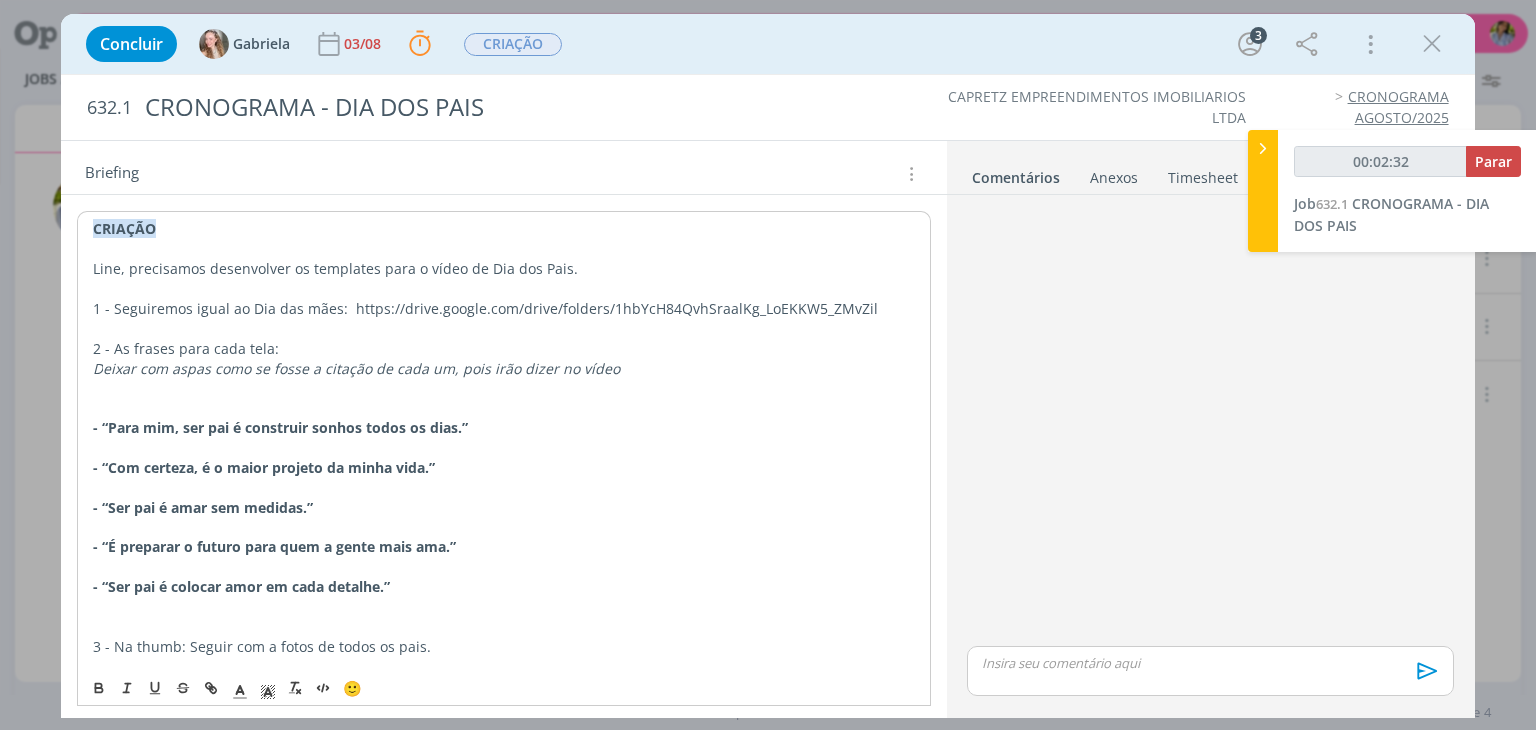 click on "eixar com aspas como se fosse a citação de cada um, pois irão dizer no vídeo" at bounding box center (361, 368) 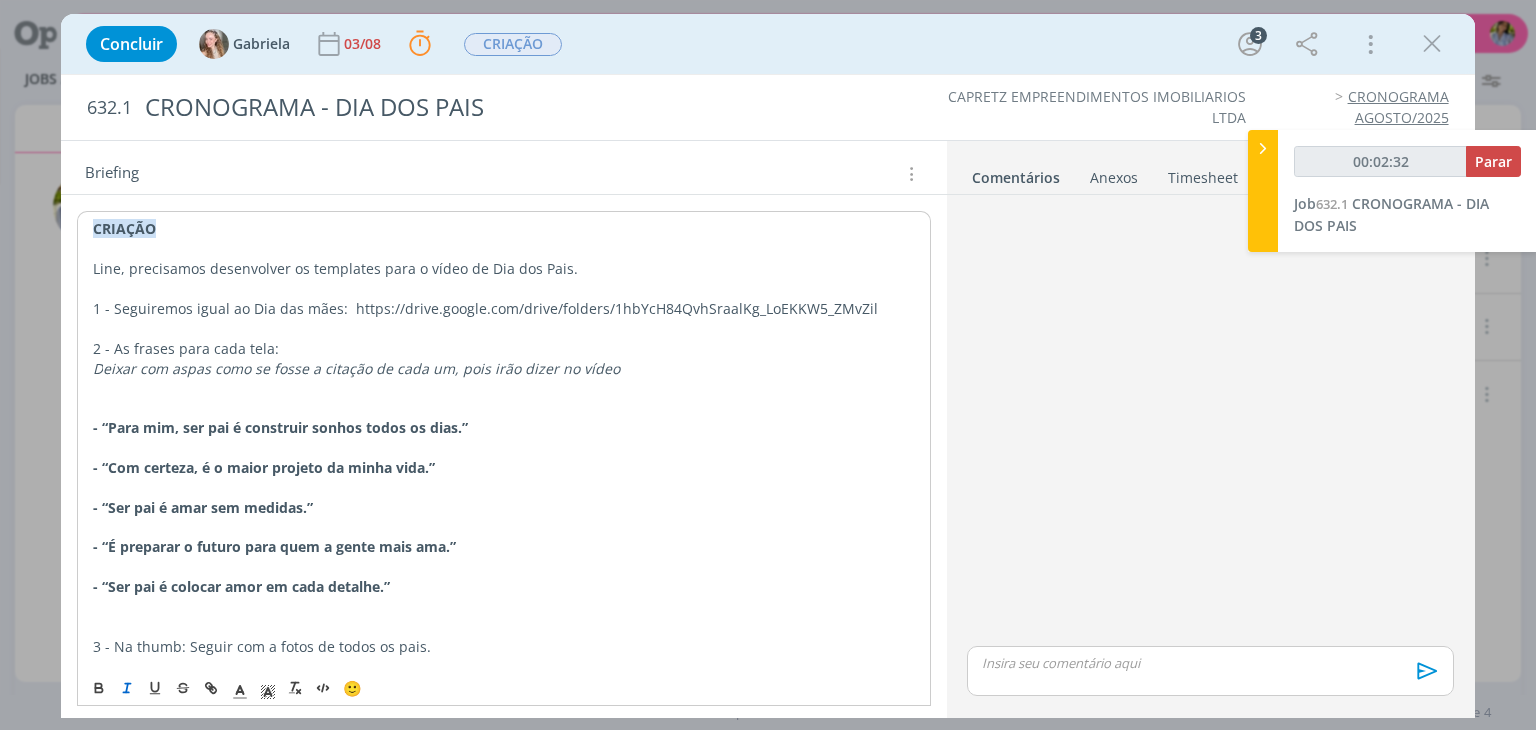 click on "1 - Seguiremos igual ao Dia das mães:  https://drive.google.com/drive/folders/1hbYcH84QvhSraalKg_LoEKKW5_ZMvZil" at bounding box center (503, 309) 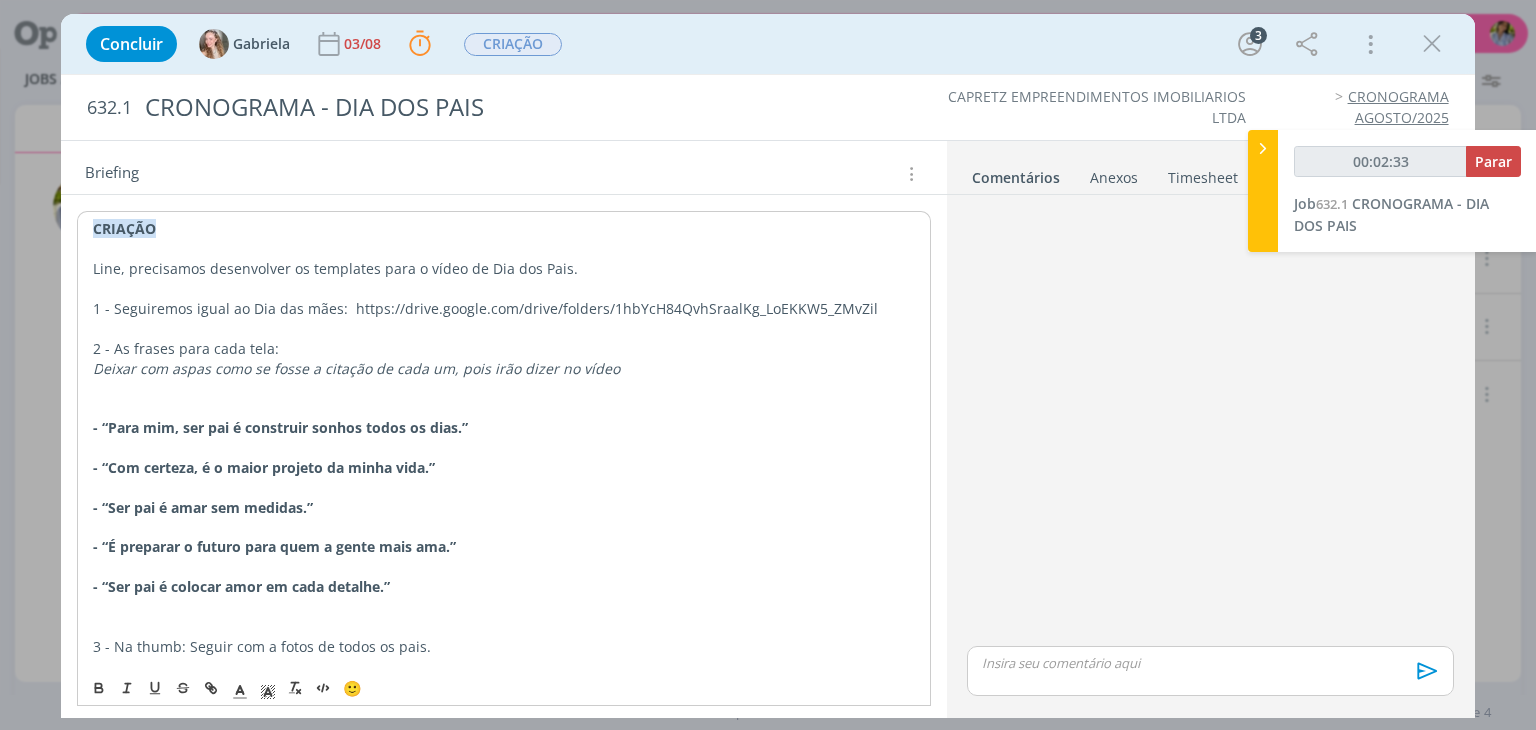 drag, startPoint x: 516, startPoint y: 308, endPoint x: 429, endPoint y: 302, distance: 87.20665 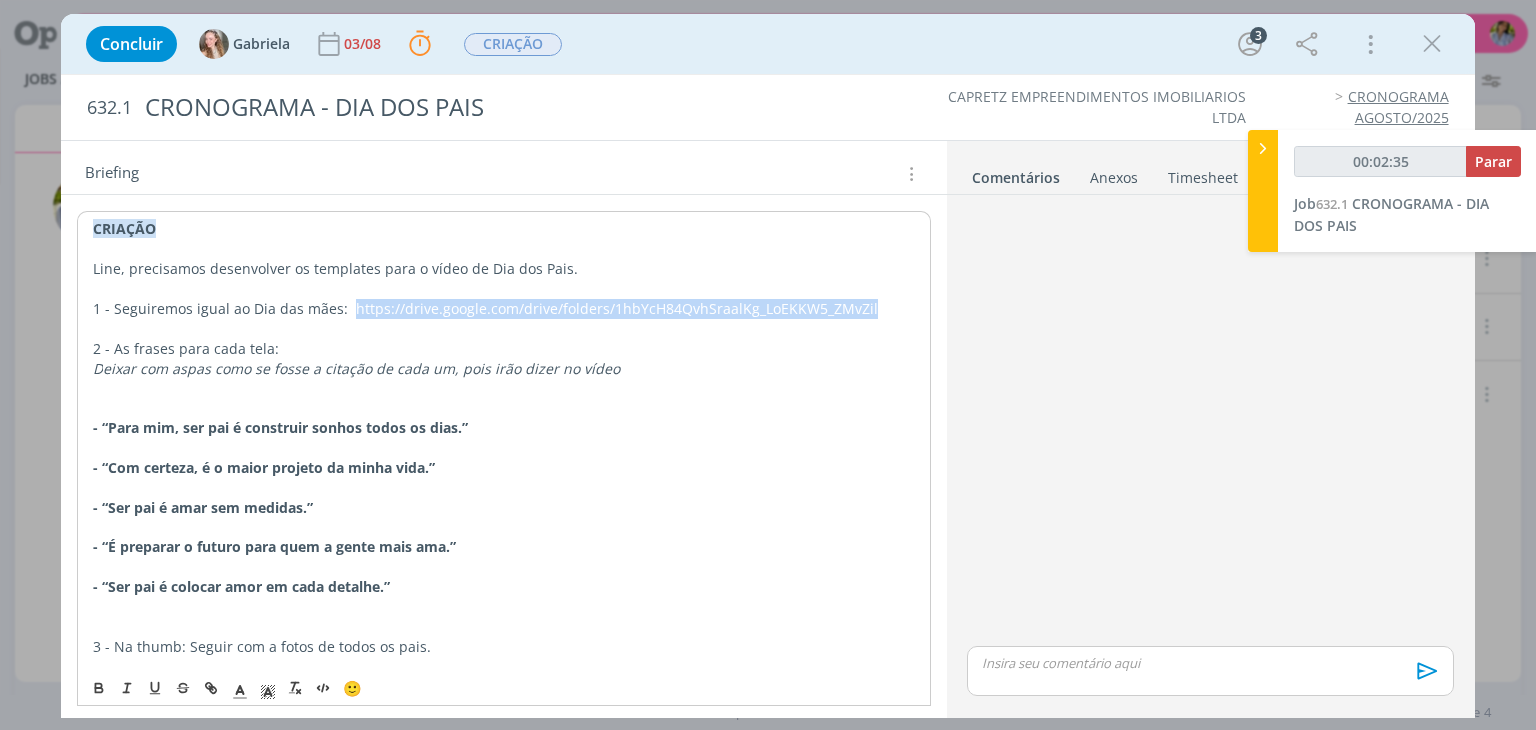 drag, startPoint x: 348, startPoint y: 306, endPoint x: 872, endPoint y: 312, distance: 524.03436 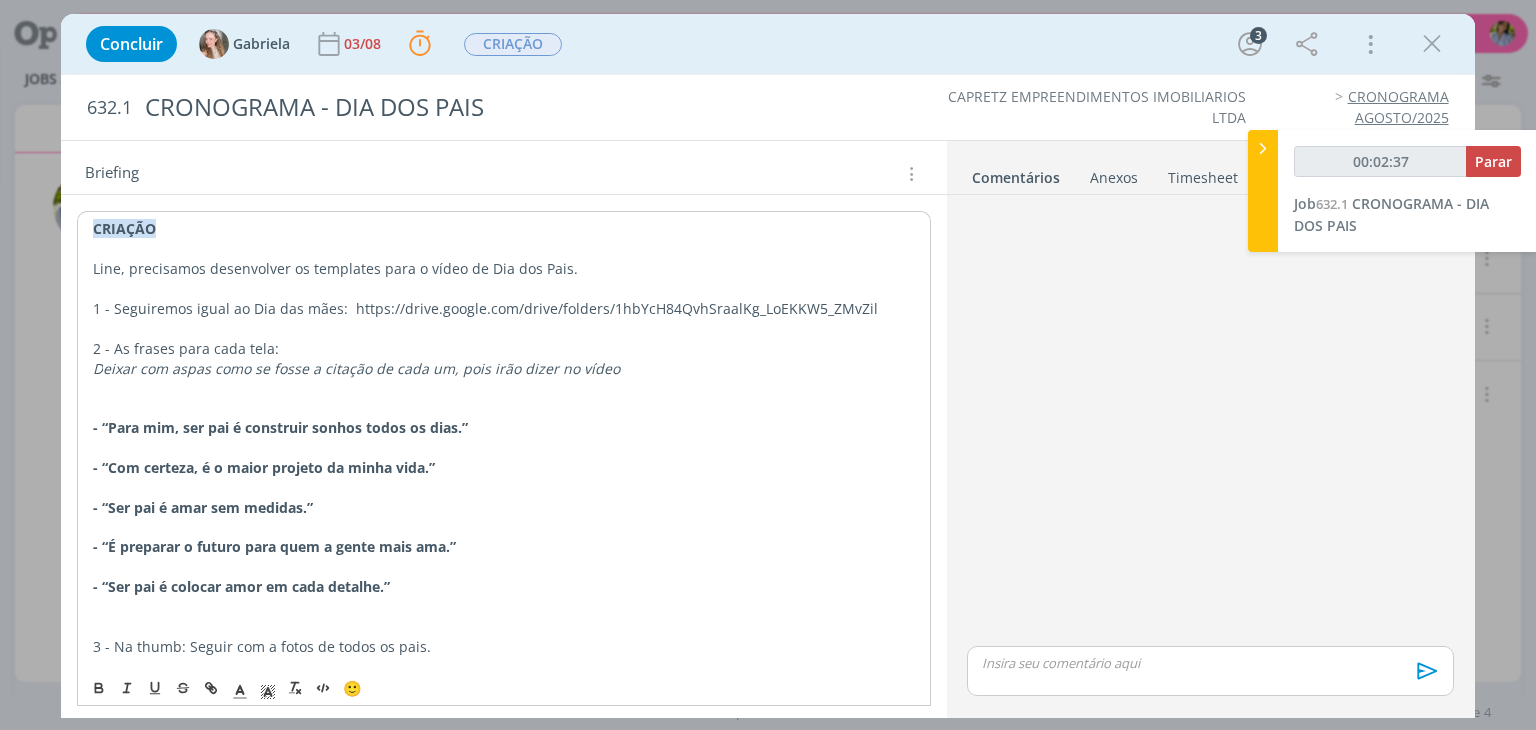 drag, startPoint x: 780, startPoint y: 295, endPoint x: 558, endPoint y: 315, distance: 222.89908 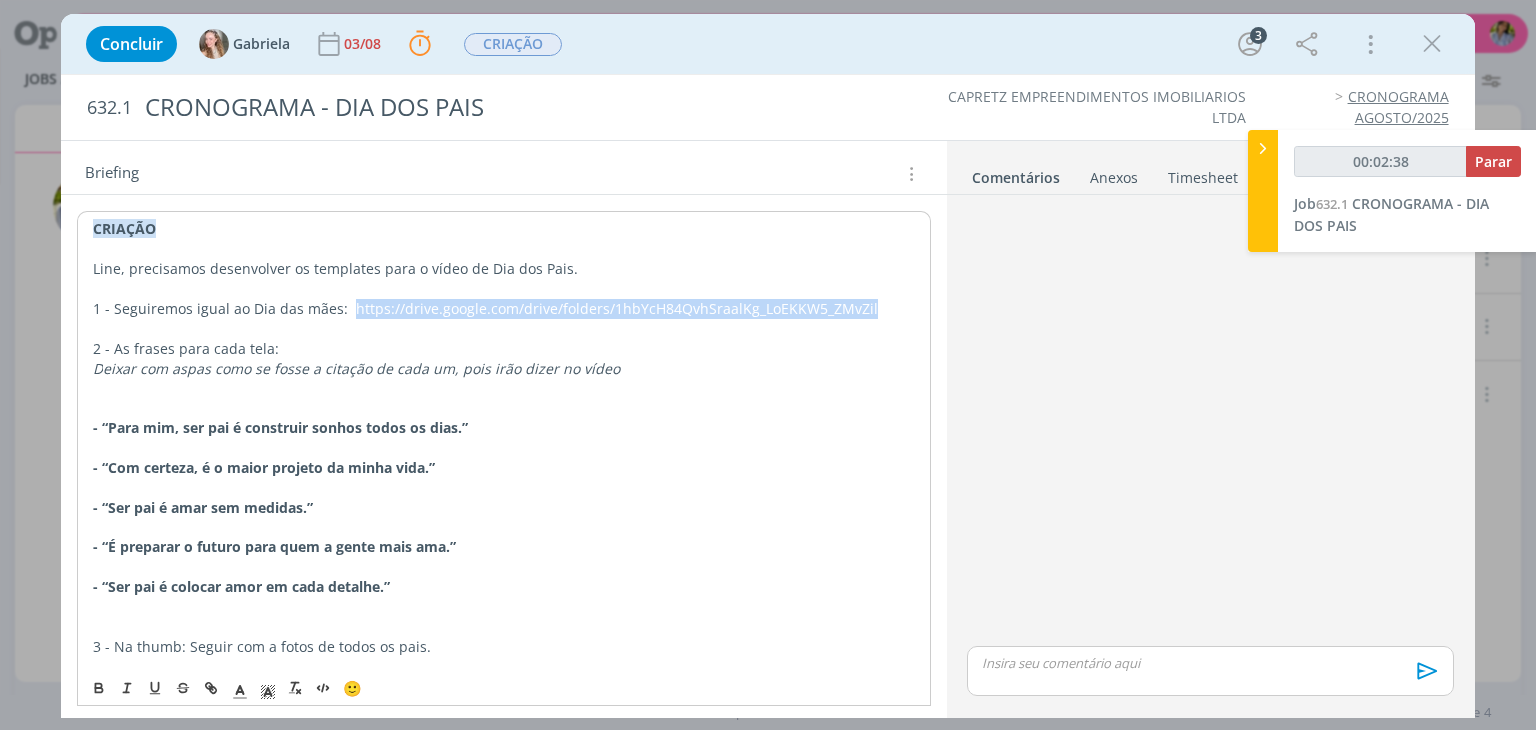 drag, startPoint x: 351, startPoint y: 303, endPoint x: 866, endPoint y: 294, distance: 515.0786 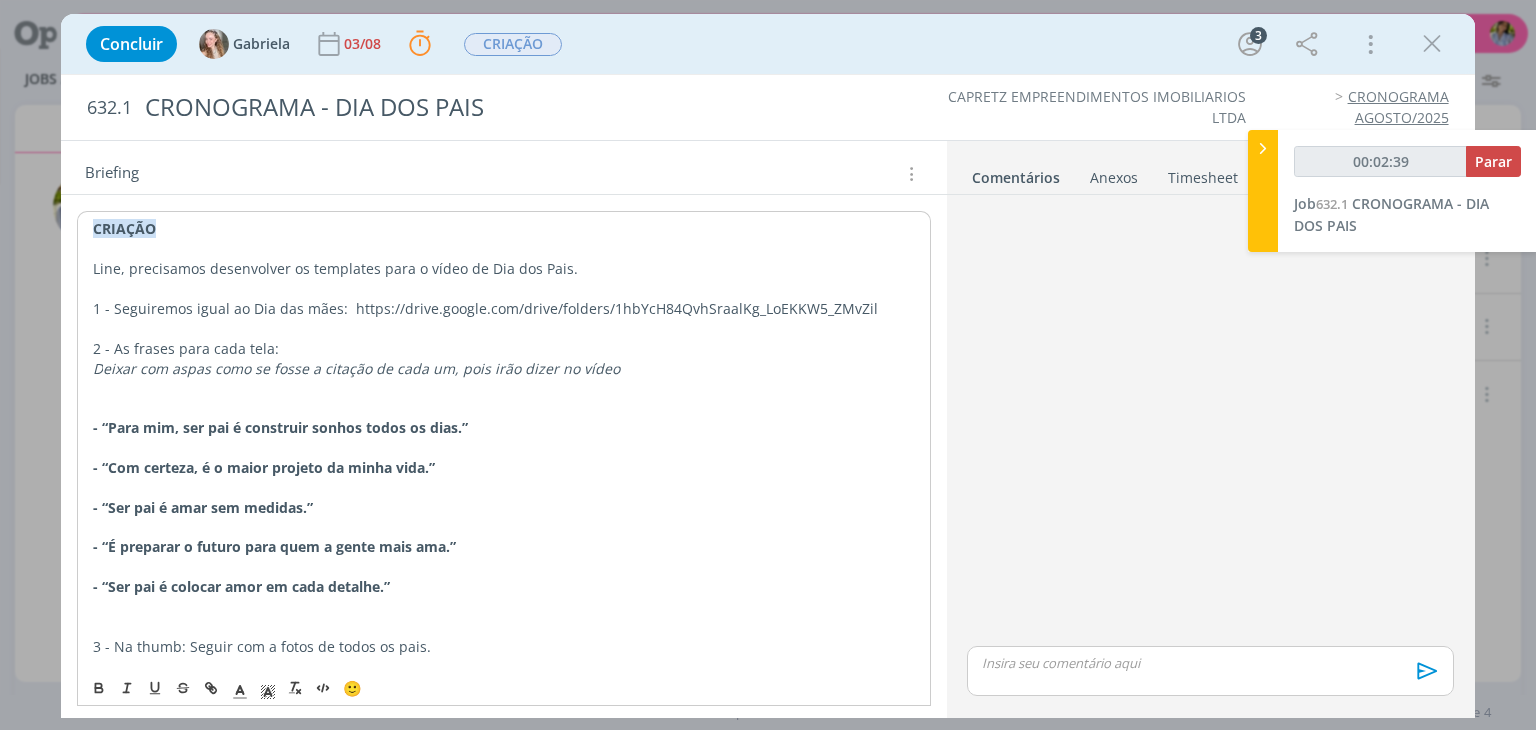 drag, startPoint x: 772, startPoint y: 313, endPoint x: 594, endPoint y: 297, distance: 178.71765 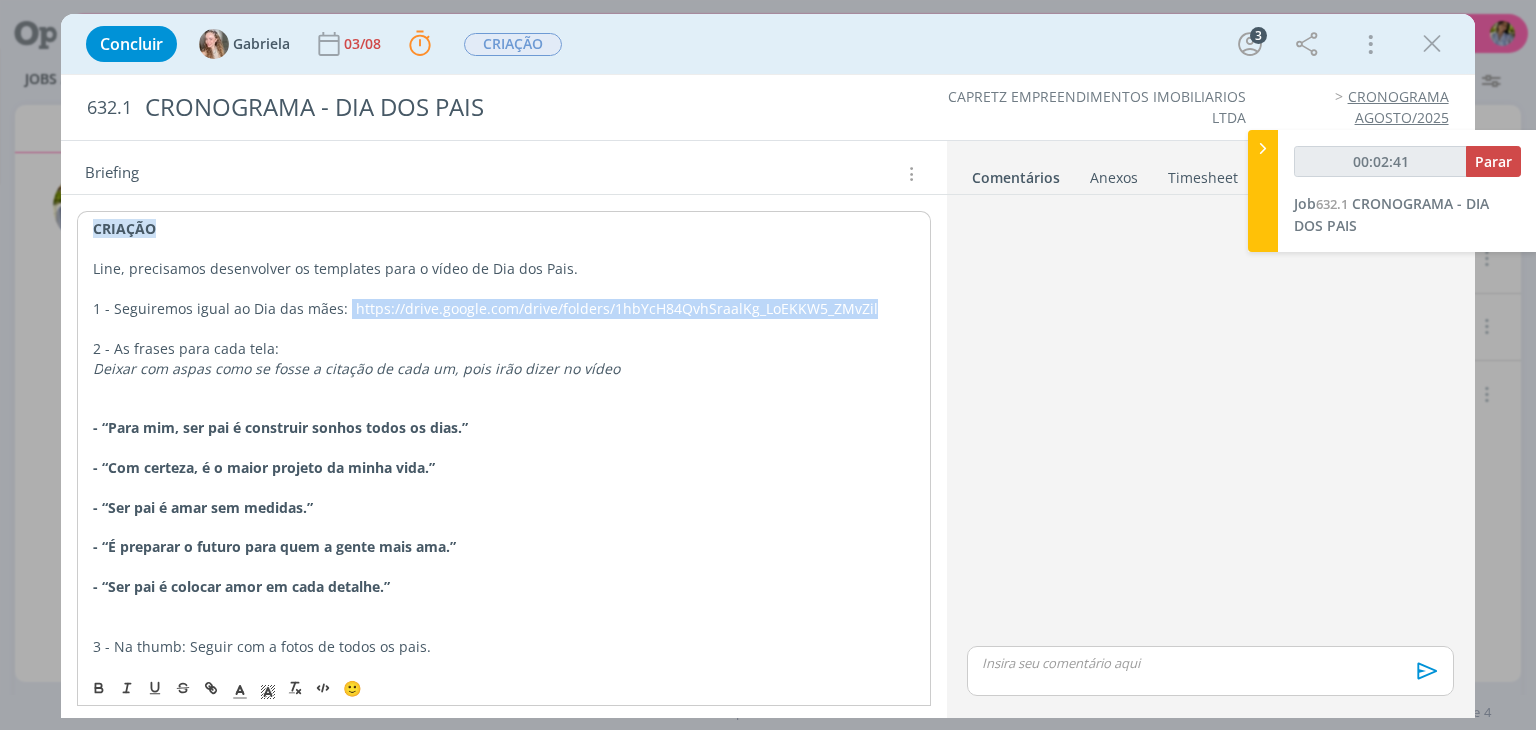 drag, startPoint x: 348, startPoint y: 306, endPoint x: 868, endPoint y: 308, distance: 520.00385 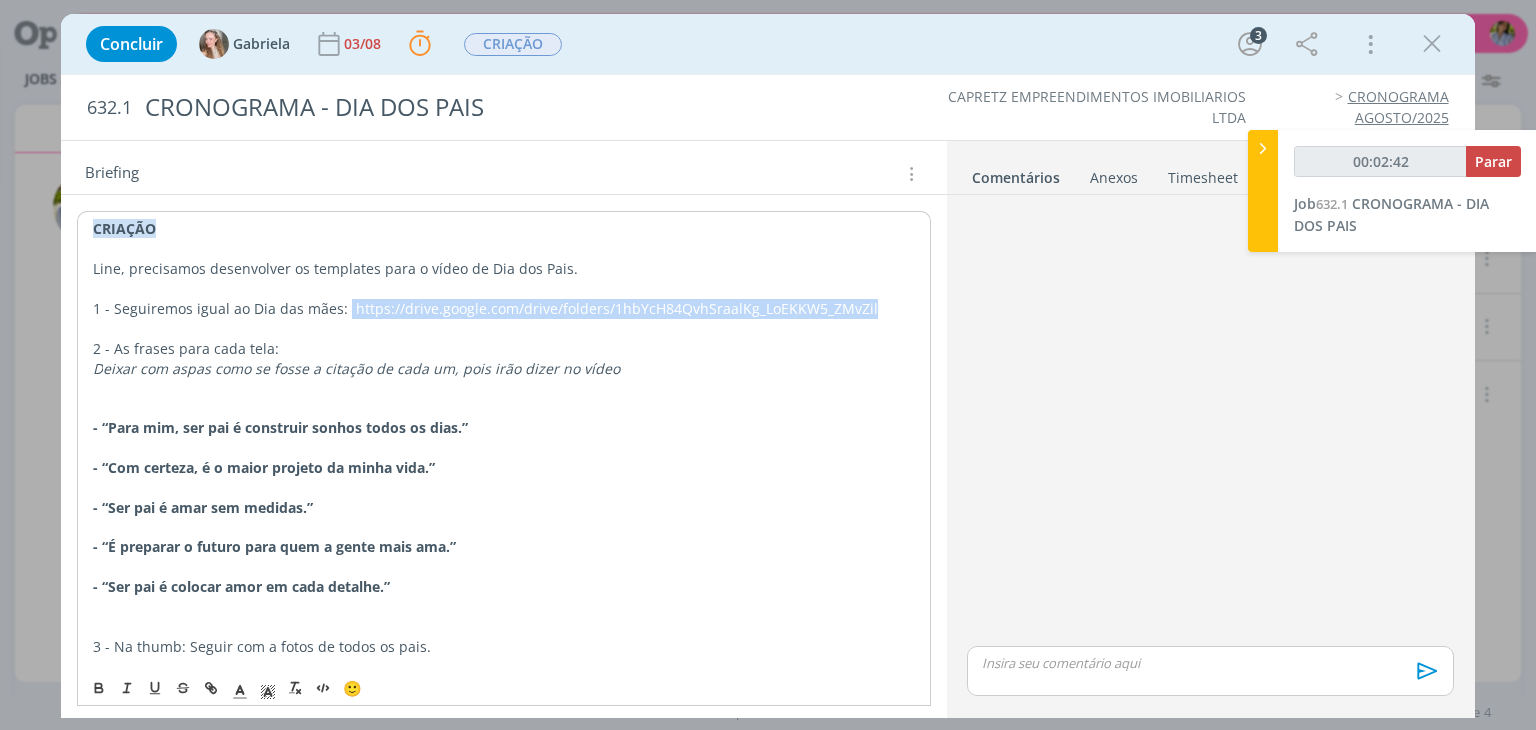 click on "1 - Seguiremos igual ao Dia das mães:  https://drive.google.com/drive/folders/1hbYcH84QvhSraalKg_LoEKKW5_ZMvZil" at bounding box center (503, 309) 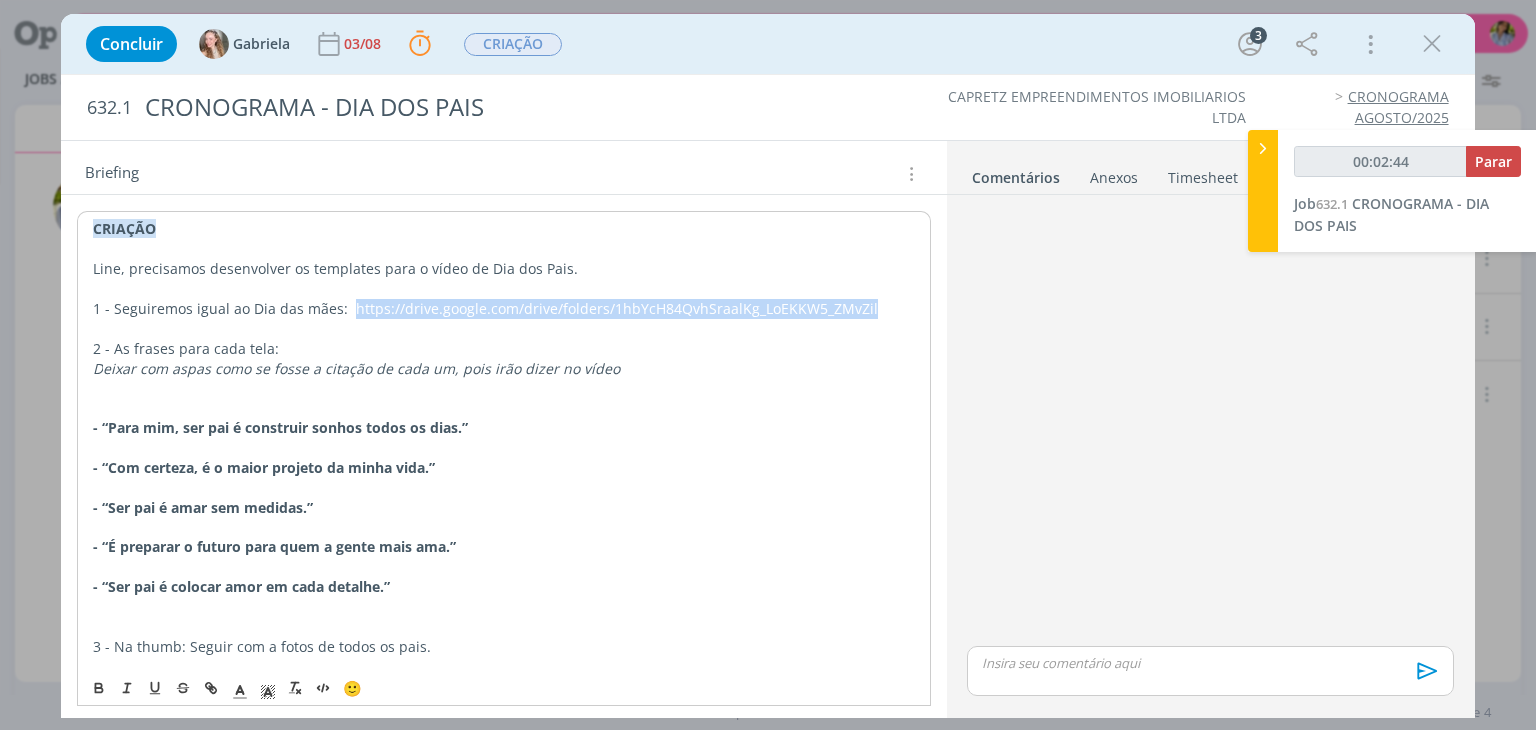drag, startPoint x: 348, startPoint y: 304, endPoint x: 871, endPoint y: 307, distance: 523.0086 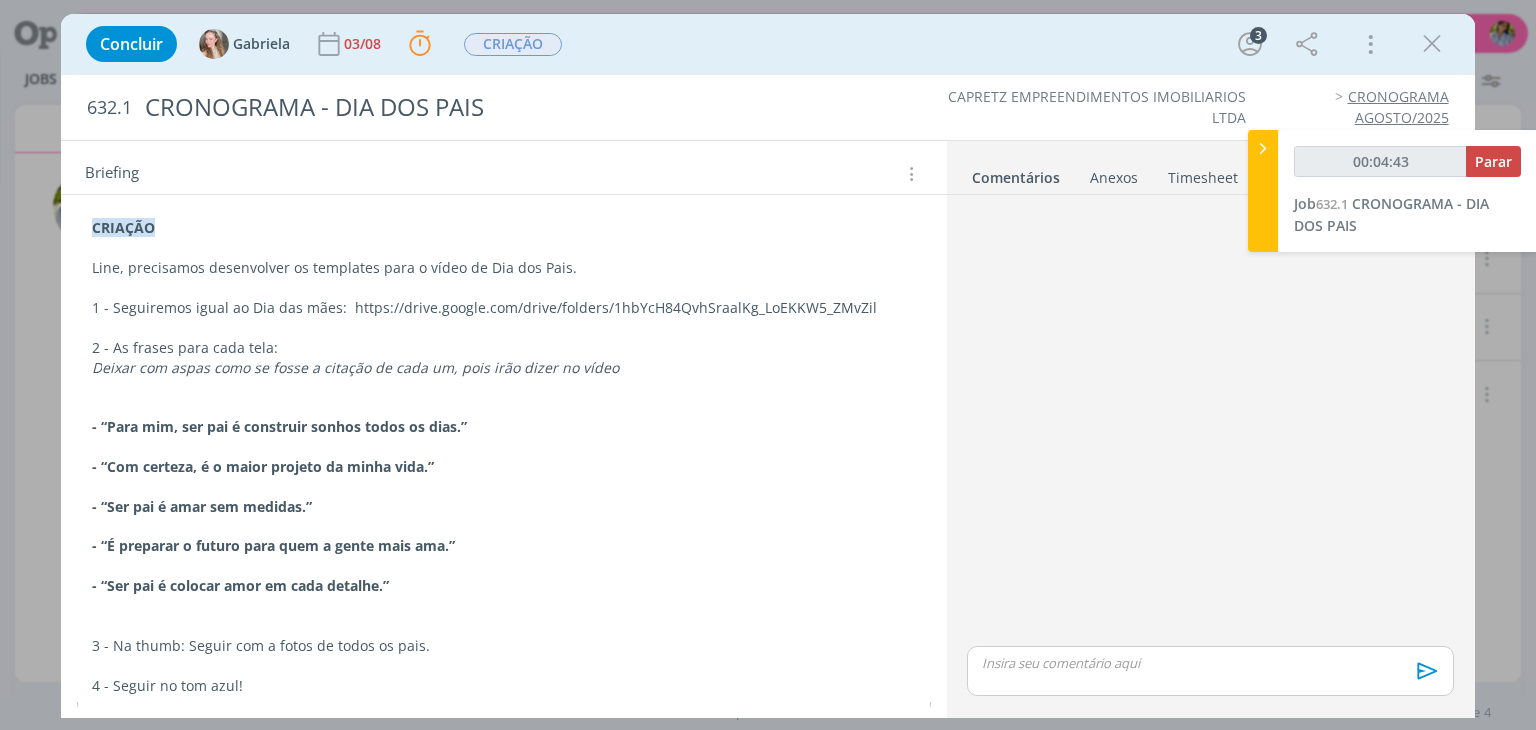 click on "🙂 Ctrl + ENTER  para enviar
Powered by PQINA Arraste seus arquivos ou  procure em seu computador Nenhum lançamento foi feito até o momento" at bounding box center (1211, 454) 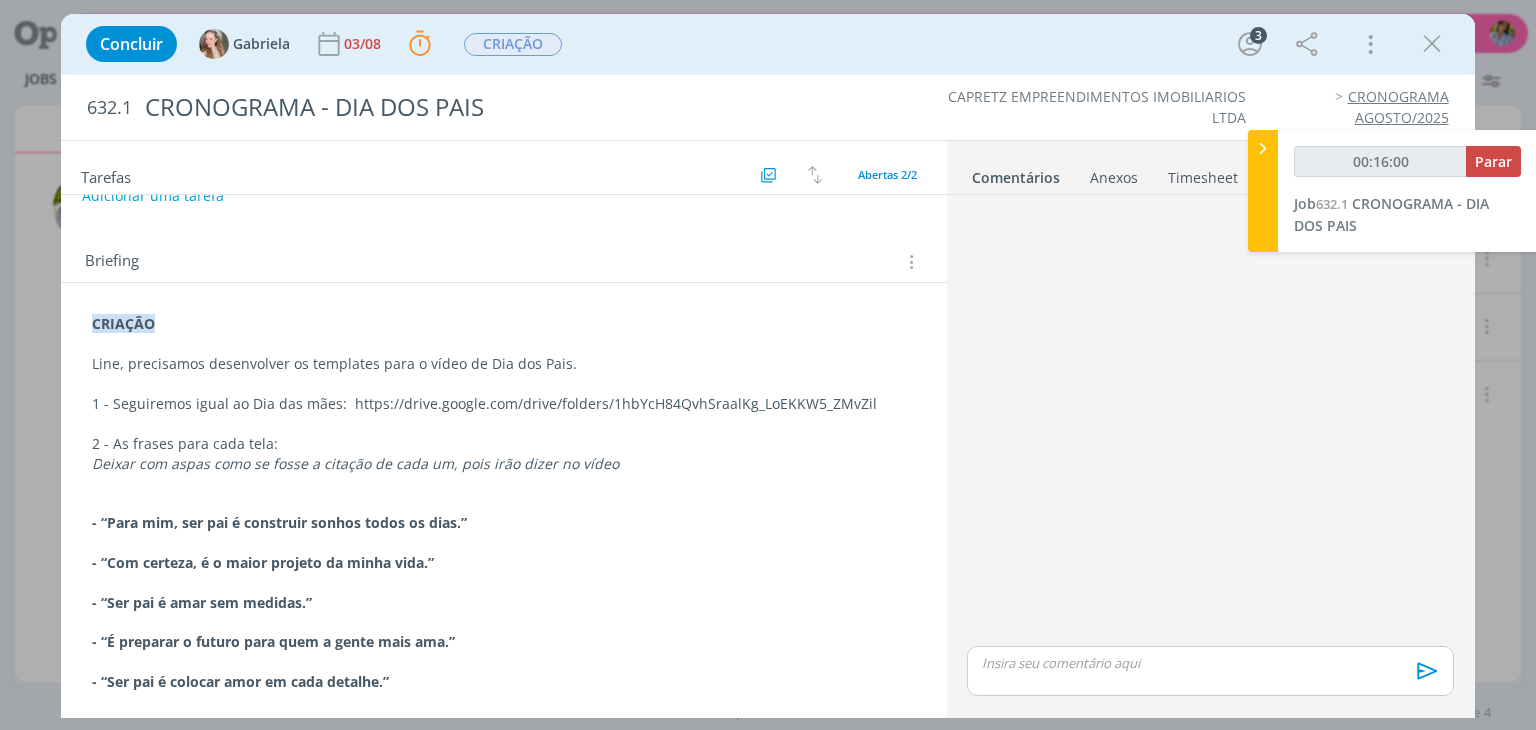 scroll, scrollTop: 256, scrollLeft: 0, axis: vertical 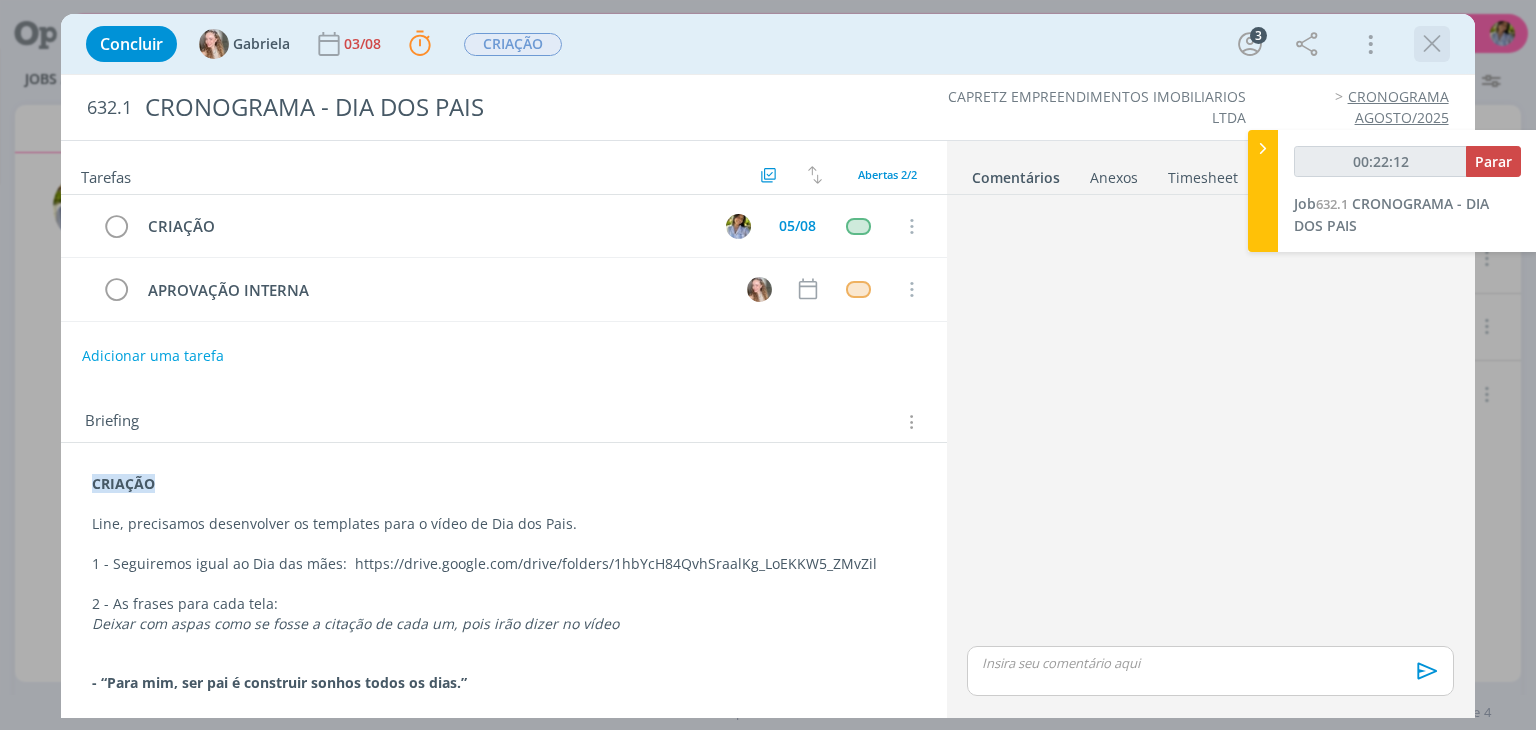 click at bounding box center (1432, 44) 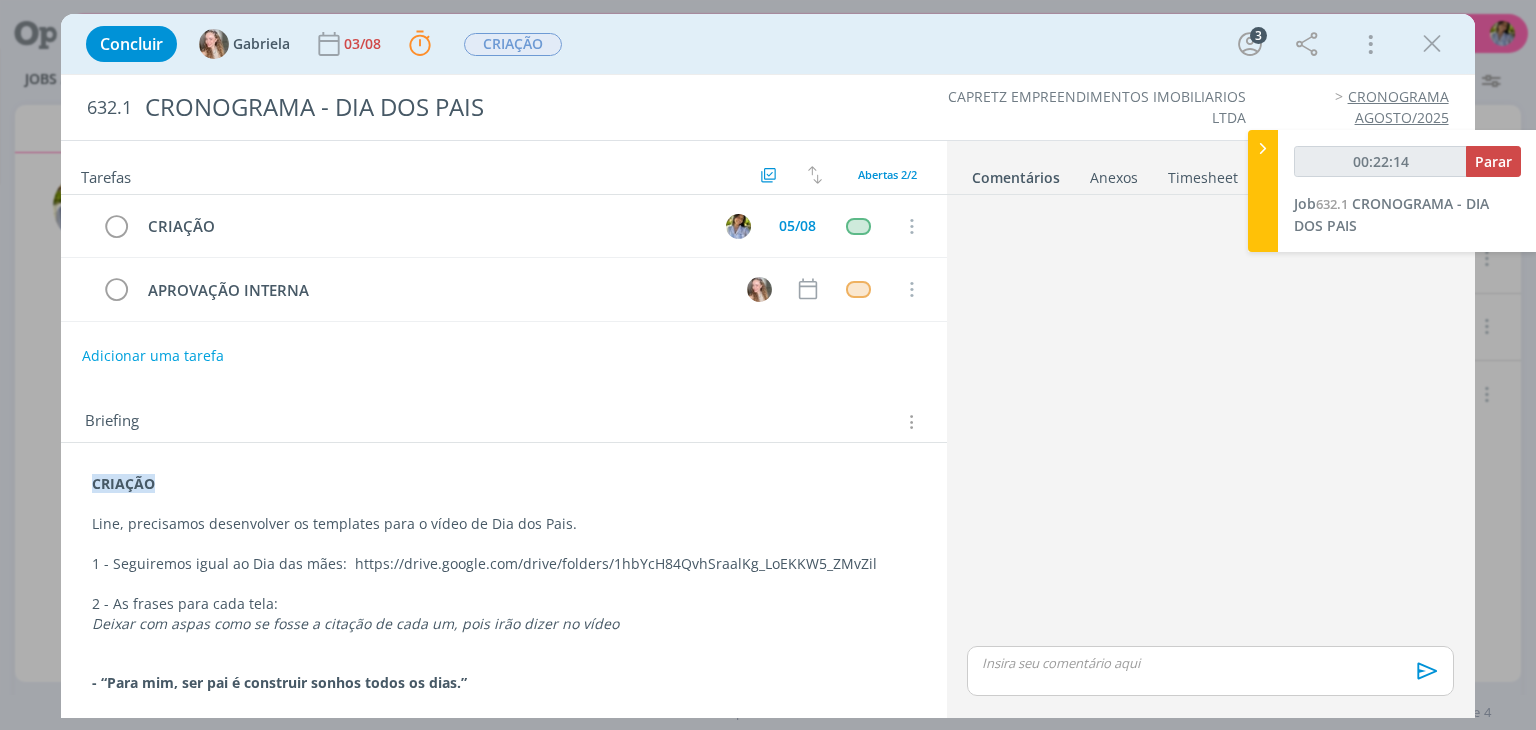 click at bounding box center (1432, 44) 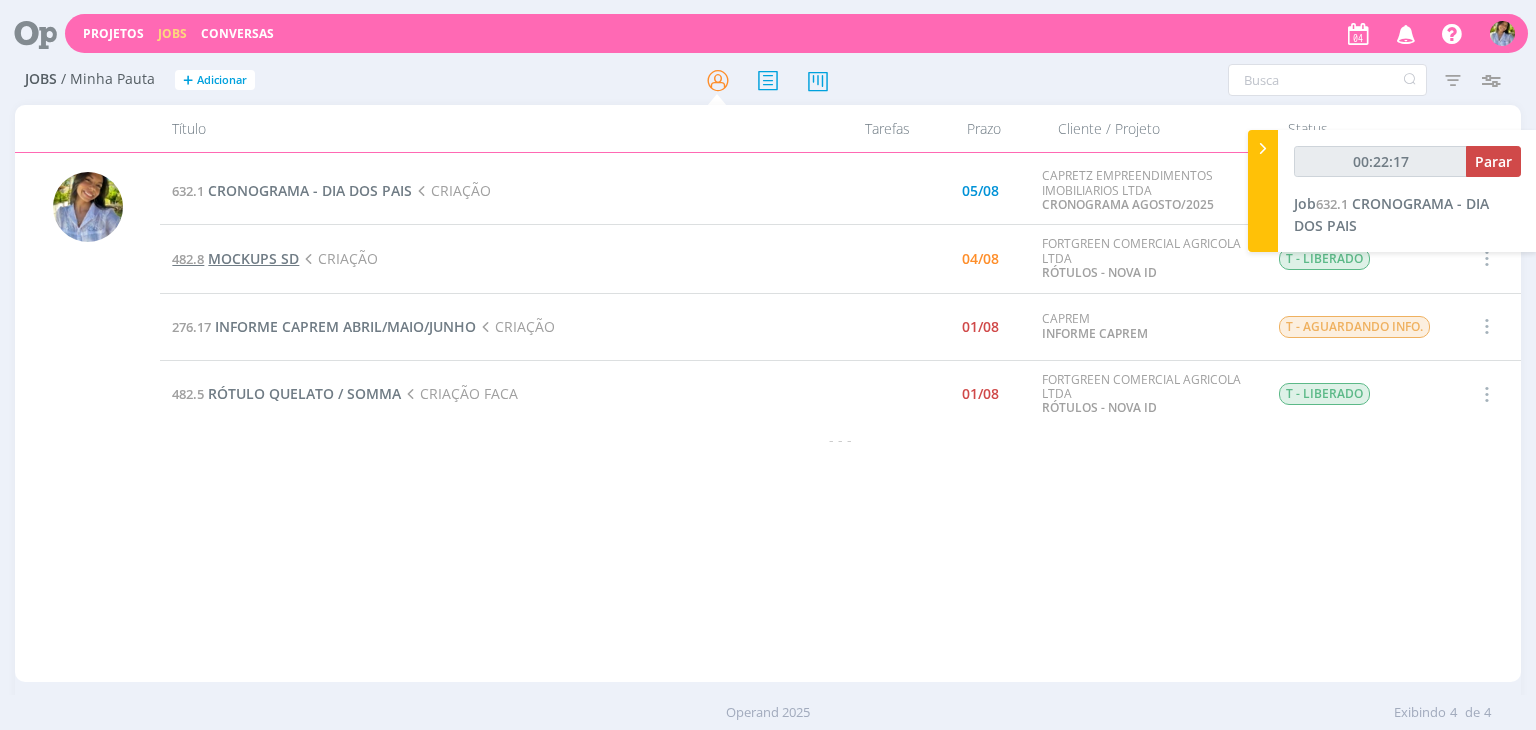 click on "MOCKUPS SD" at bounding box center (253, 258) 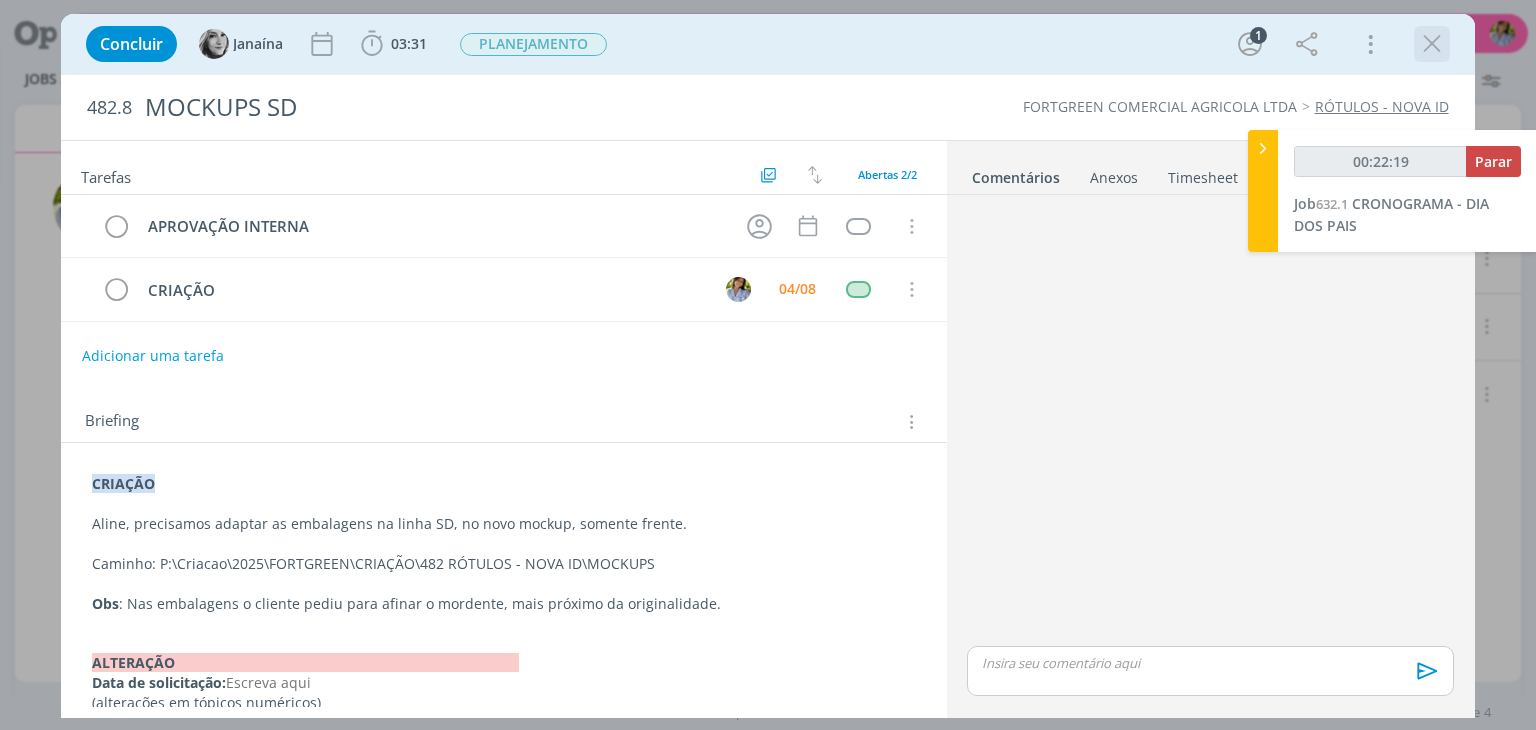 click at bounding box center [1432, 44] 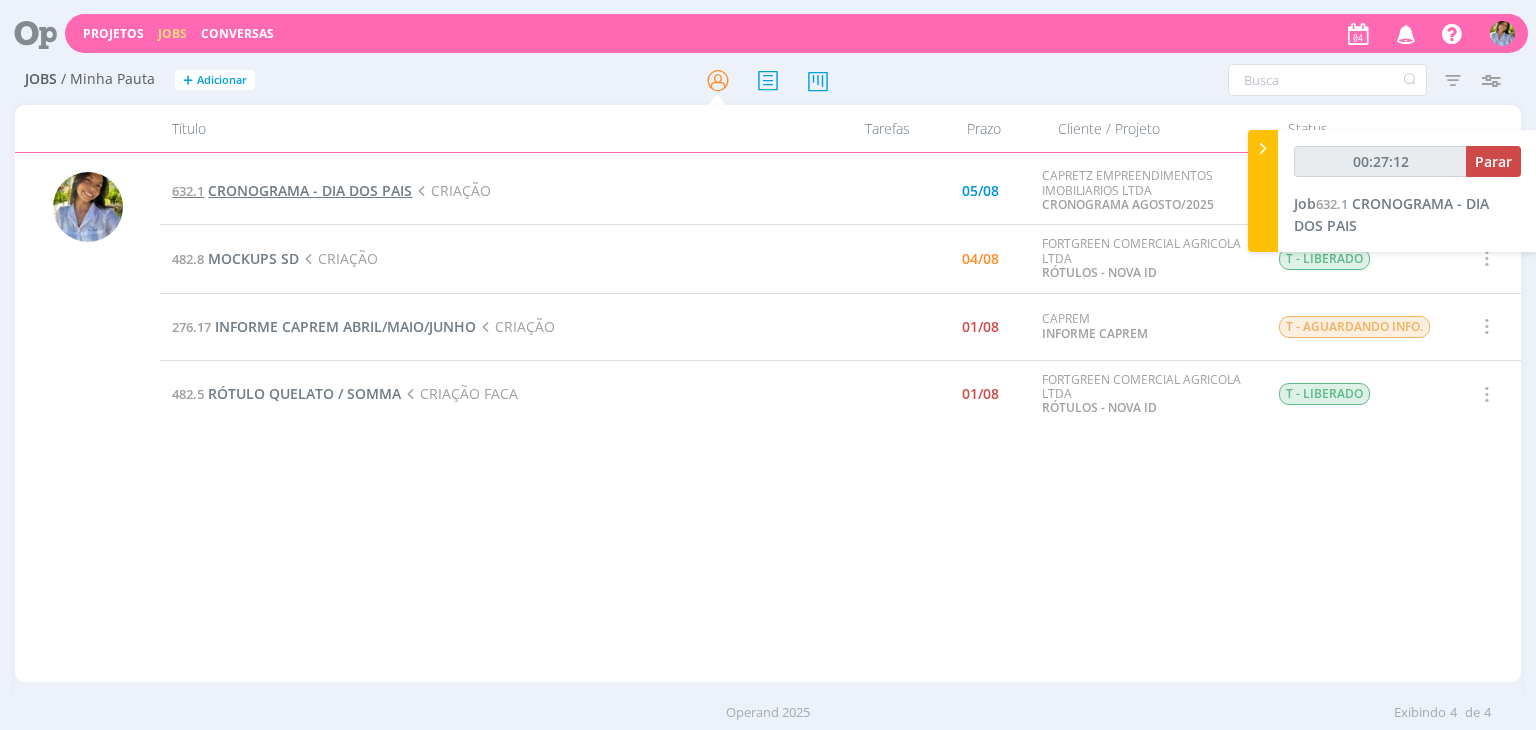 click on "CRONOGRAMA - DIA DOS PAIS" at bounding box center (310, 190) 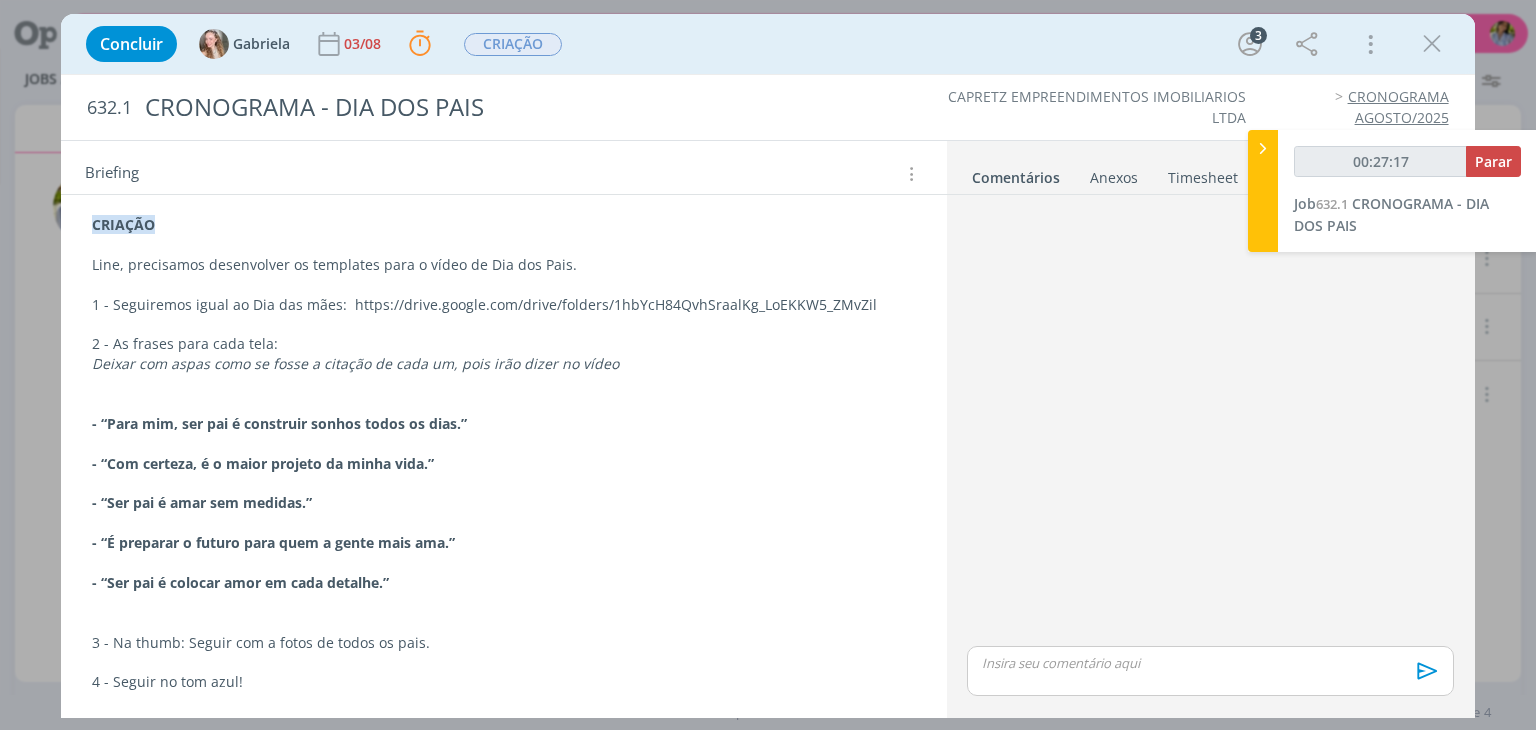 scroll, scrollTop: 119, scrollLeft: 0, axis: vertical 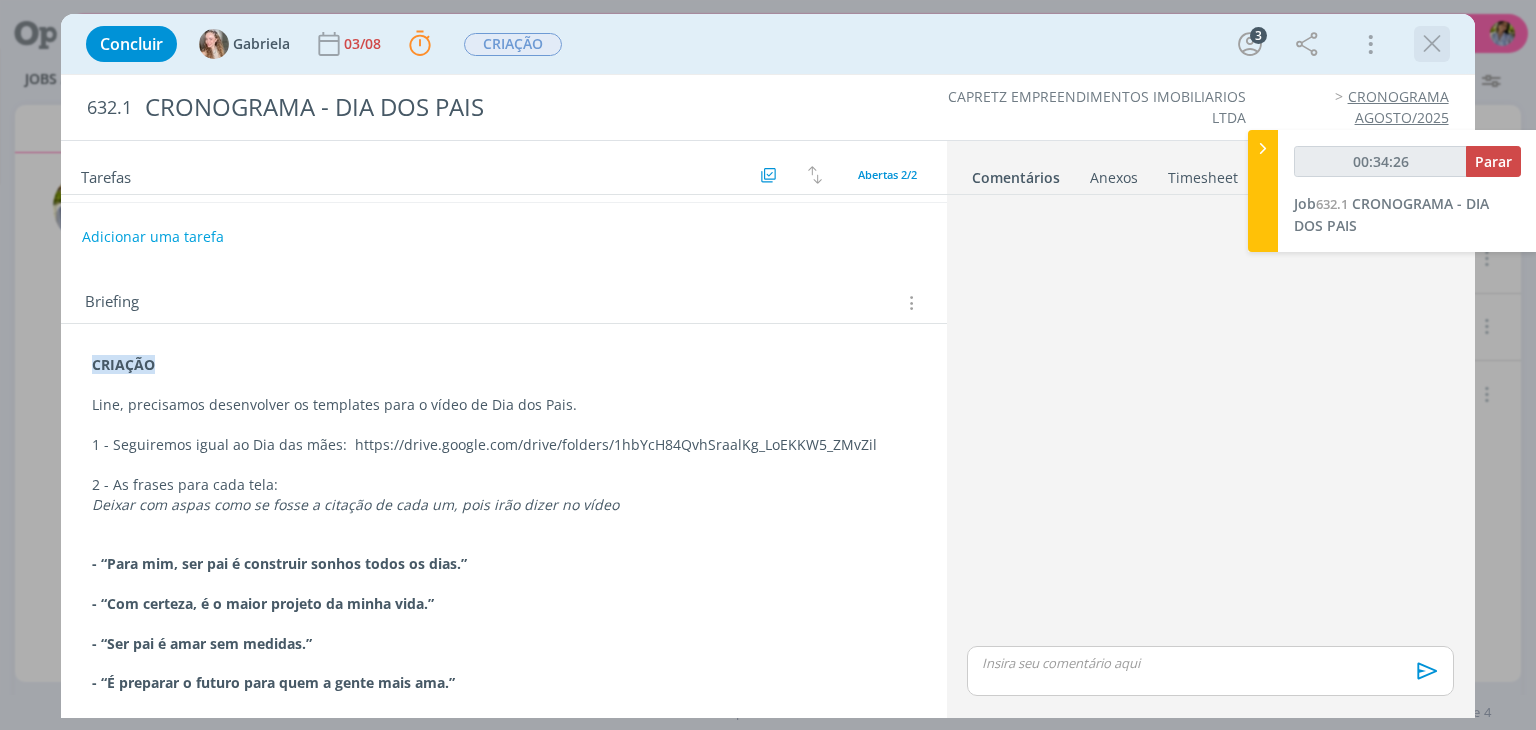 click at bounding box center (1432, 44) 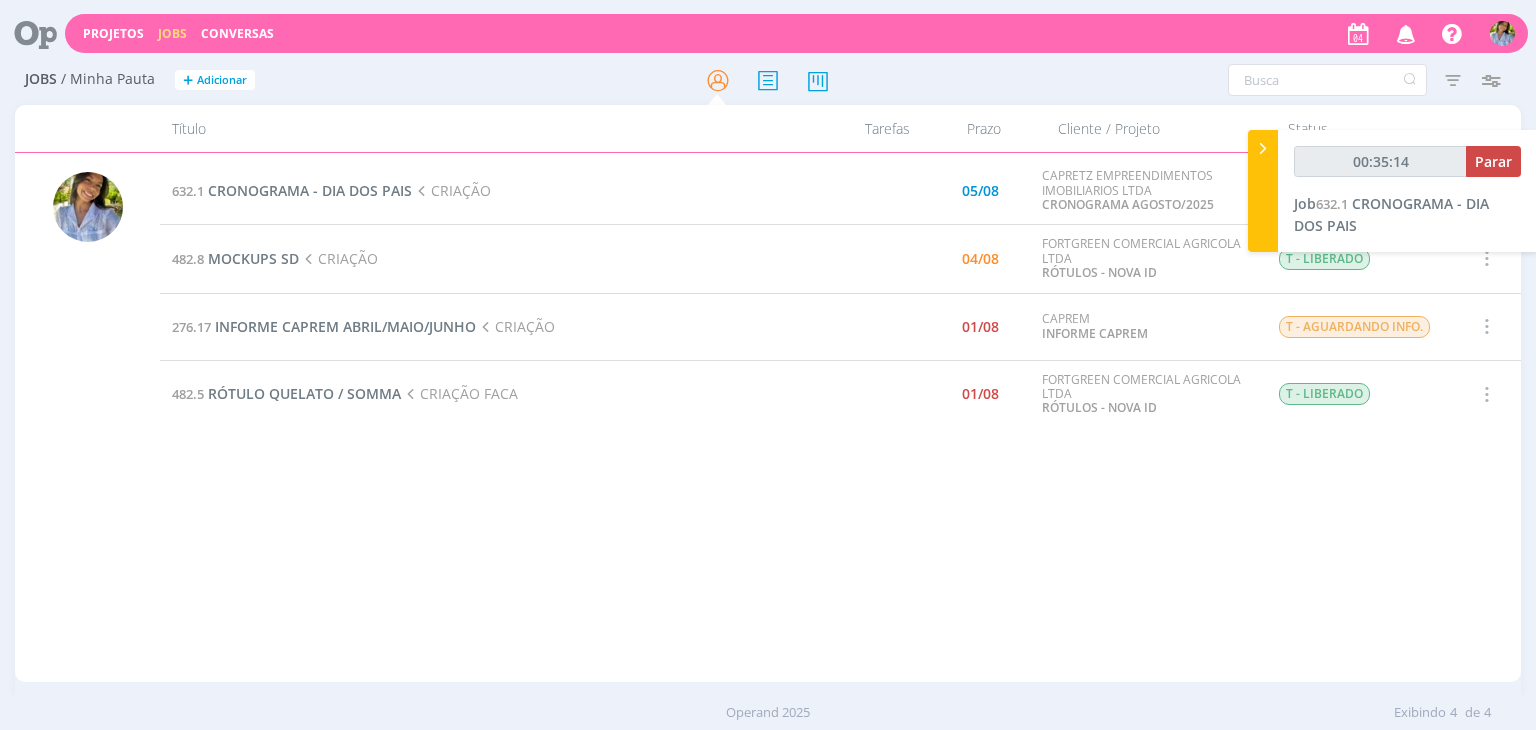 click on "632.1 CRONOGRAMA - DIA DOS PAIS  CRIAÇÃO 05/08 CAPRETZ EMPREENDIMENTOS IMOBILIARIOS LTDA CRONOGRAMA AGOSTO/2025 T - LIBERADO Selecionar Concluir Cancelar 482.8 MOCKUPS SD  CRIAÇÃO 04/08 FORTGREEN COMERCIAL AGRICOLA LTDA RÓTULOS - NOVA ID T - LIBERADO Selecionar Concluir Cancelar 276.17 INFORME CAPREM ABRIL/MAIO/JUNHO  CRIAÇÃO 01/08 CAPREM INFORME CAPREM T - AGUARDANDO INFO. Selecionar Concluir Cancelar 482.5 RÓTULO QUELATO / SOMMA  CRIAÇÃO FACA 01/08 FORTGREEN COMERCIAL AGRICOLA LTDA RÓTULOS - NOVA ID T - LIBERADO Selecionar Concluir Cancelar" at bounding box center (840, 417) 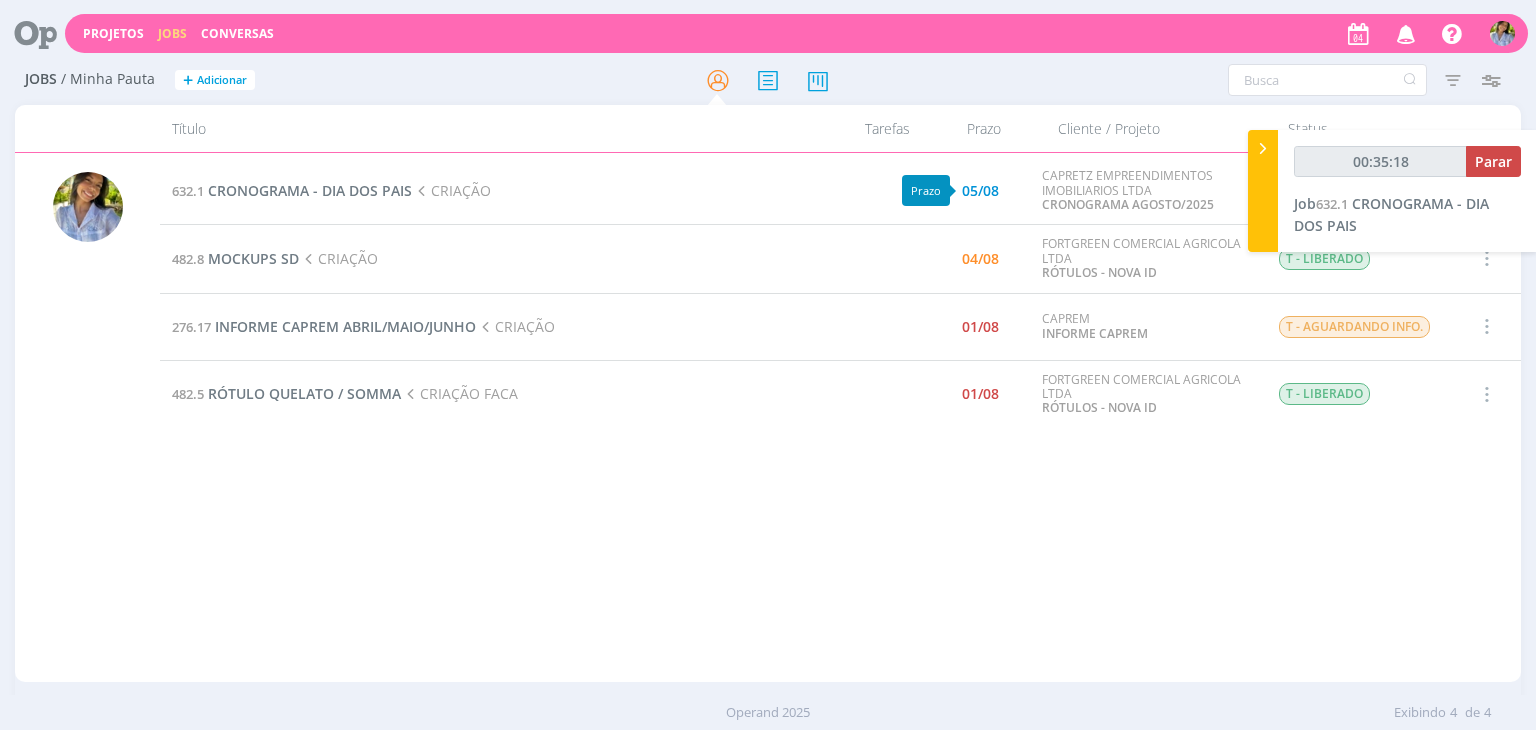 drag, startPoint x: 972, startPoint y: 194, endPoint x: 832, endPoint y: 565, distance: 396.53625 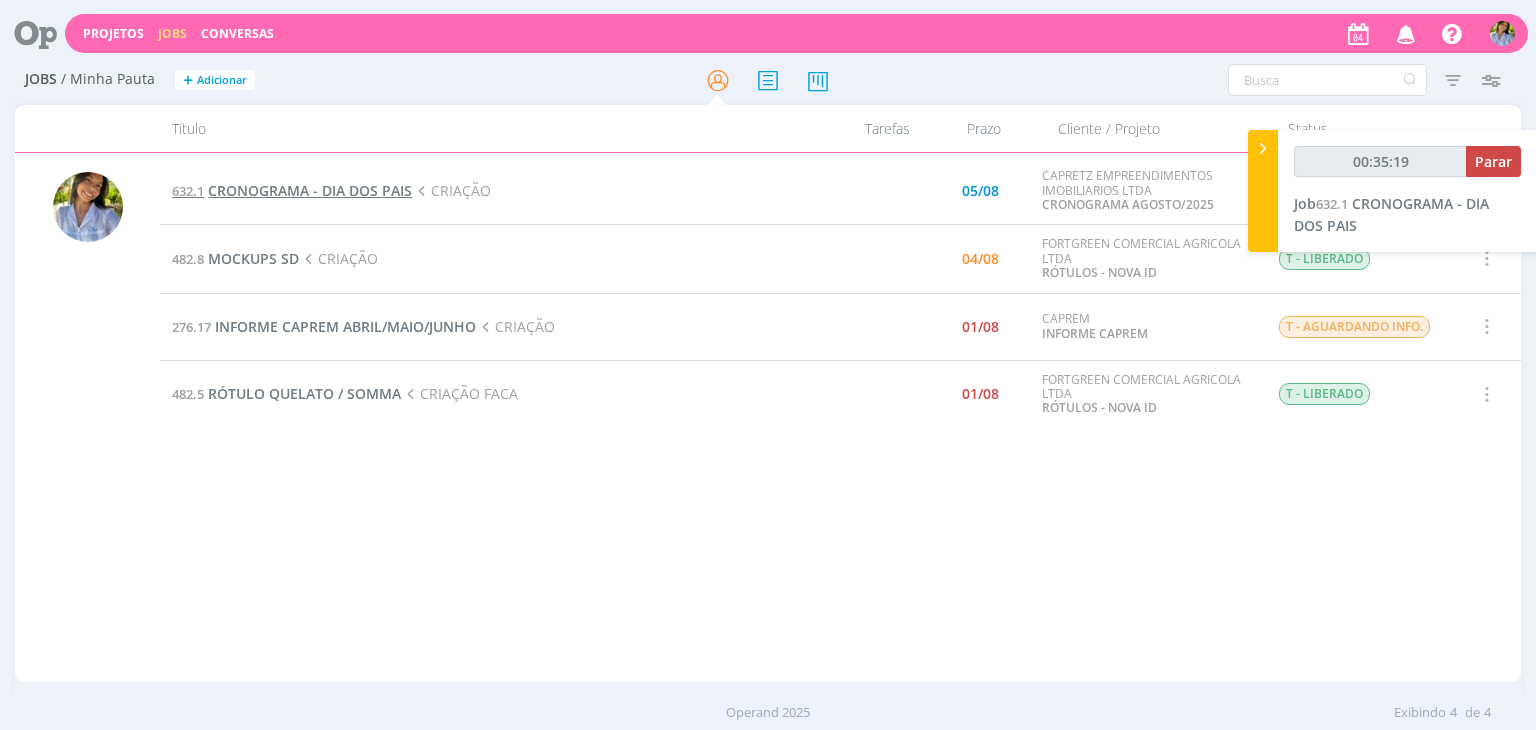 click on "CRONOGRAMA - DIA DOS PAIS" at bounding box center (310, 190) 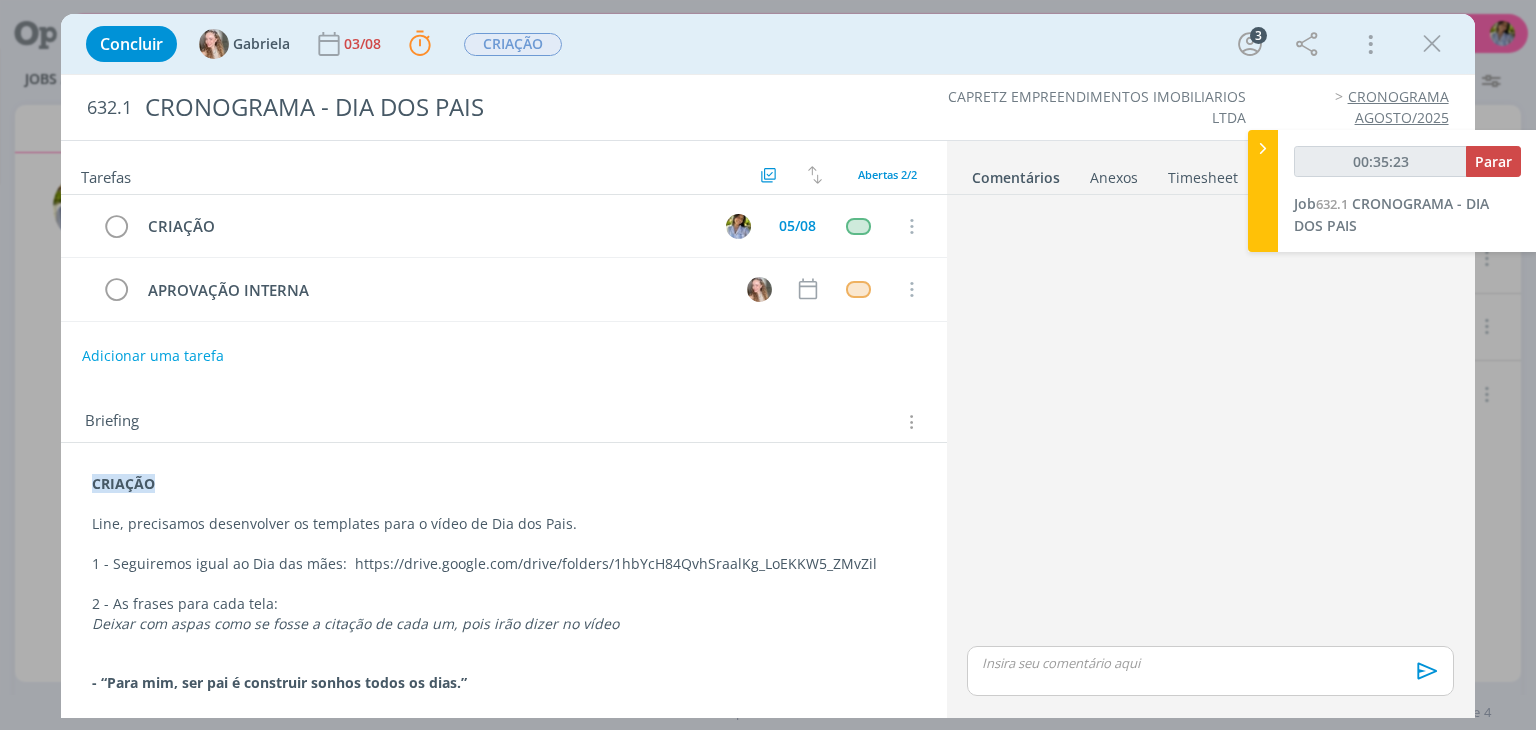 click at bounding box center (1432, 44) 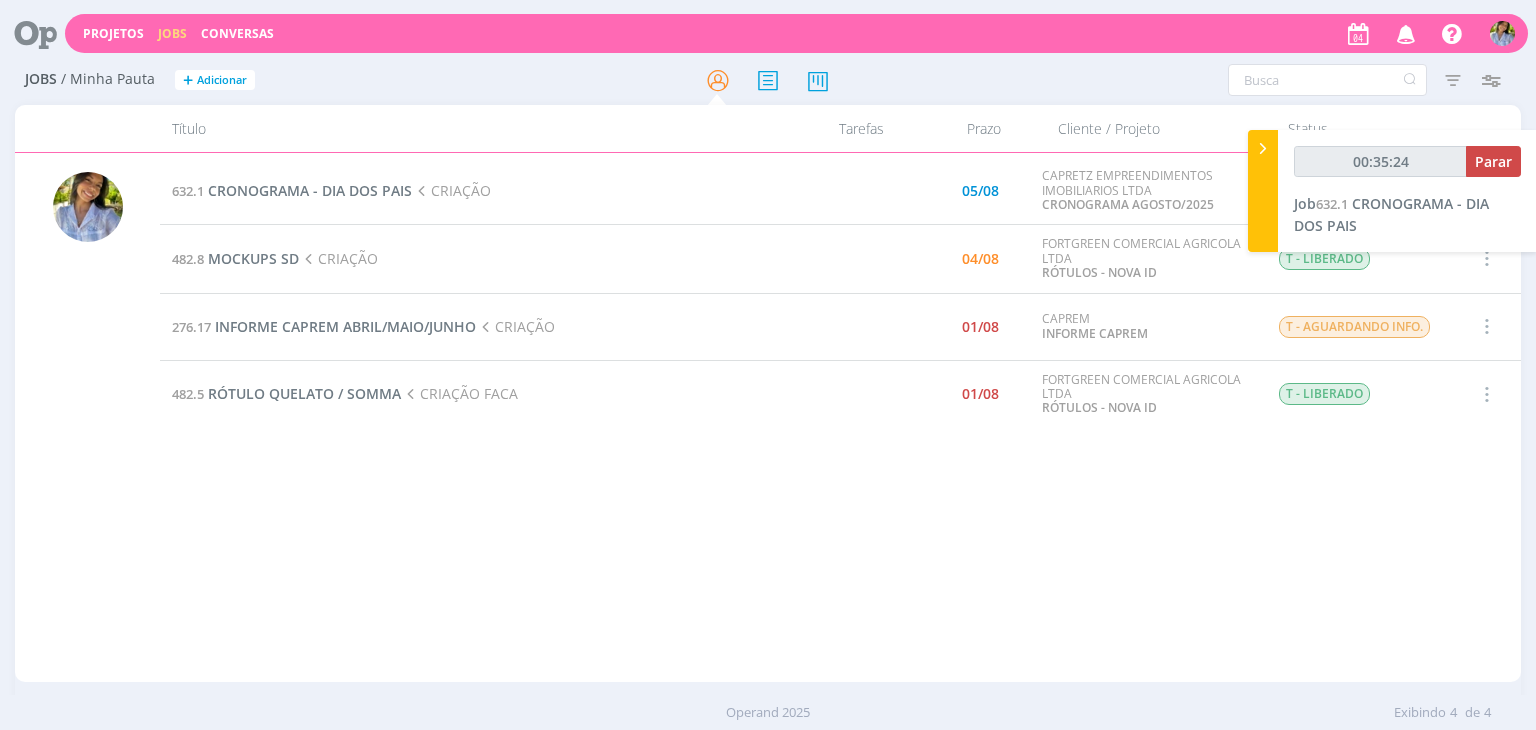 click on "Projetos
Jobs
Conversas
Notificações
Central de Ajuda
Área de Membros
Implantação orientada Consultoria Aline Meu Perfil
Timesheets
Configurações
Sair
Projetos
Jobs
Conversas
Usuários
Sem responsável 60.628.422 ANDRÉIA Aline B Bruna Camila Carol Grisotto (RC) Carol RJ Carol SP Claudio GIOVANA Gabriela Ingrid JOÃO Janaína Kenia Letícia Pablo Rafael Rafaela Suelen Thaina Amorim Thainá Custodio Thamires VINICIUS VITORIA Victor M.  PLANEJAMENTO   DIGITAL   REDAÇÃO   REVISÃO   CRIAÇÃO   ALTERAÇÃO INTERNA   ALTERAÇÃO CLIENTE   CAPTAÇÃO   EDIÇÃO   APROVAÇÃO INTERNA   APROVAÇÃO CLIENTE   FINALIZAÇÃO   ENTREGUE   TEMPLATE   T - AGUARDANDO INFO.   T - LIBERADO" at bounding box center [768, 365] 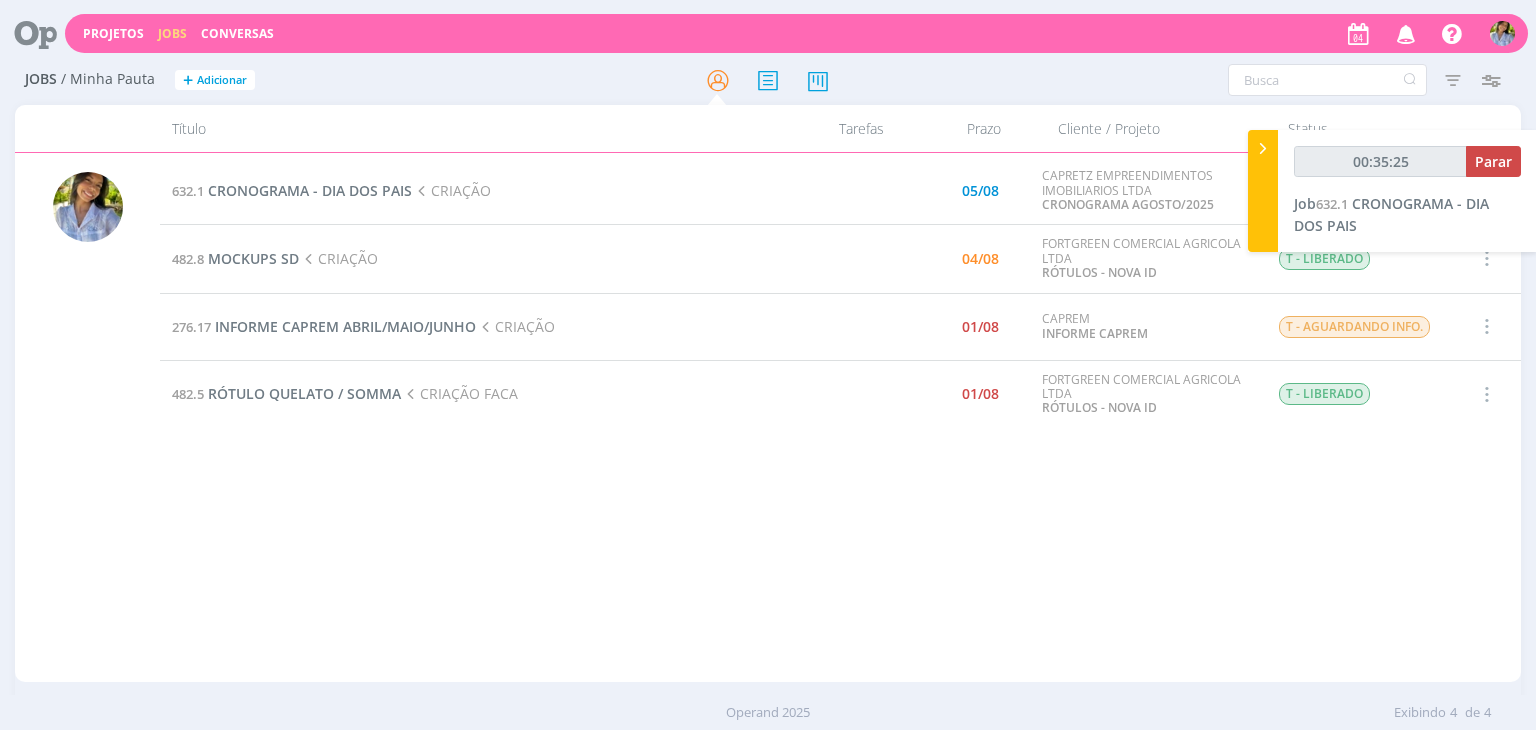 click at bounding box center (1263, 148) 